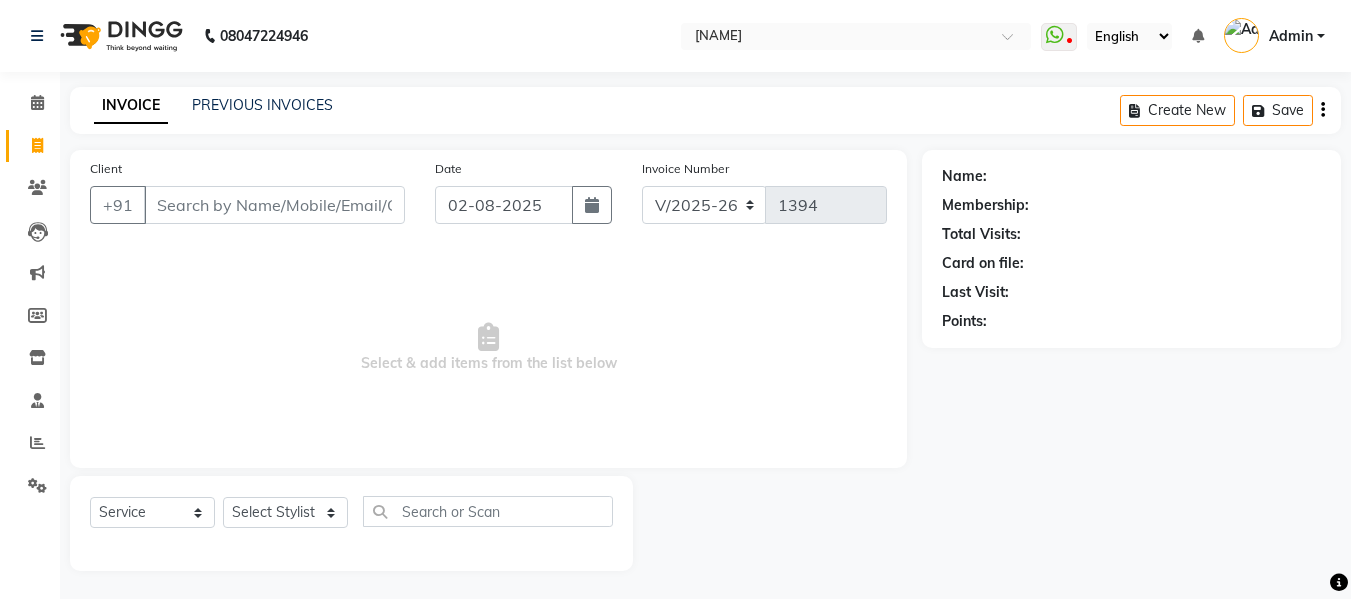 select on "4525" 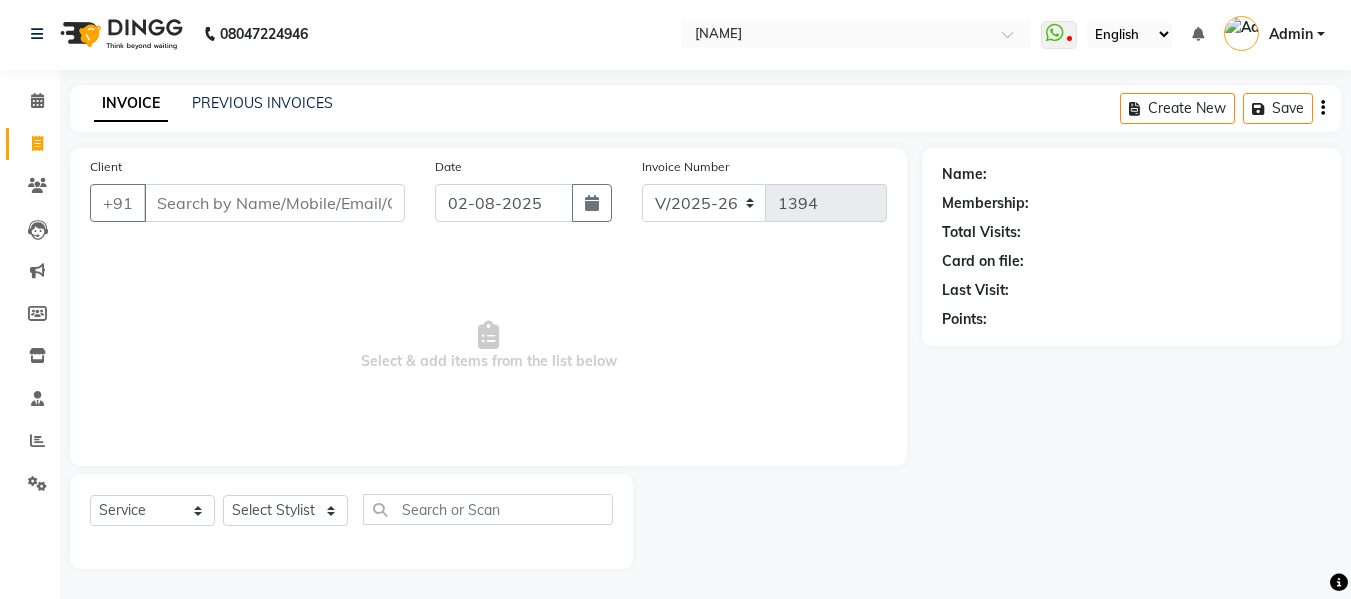 scroll, scrollTop: 0, scrollLeft: 0, axis: both 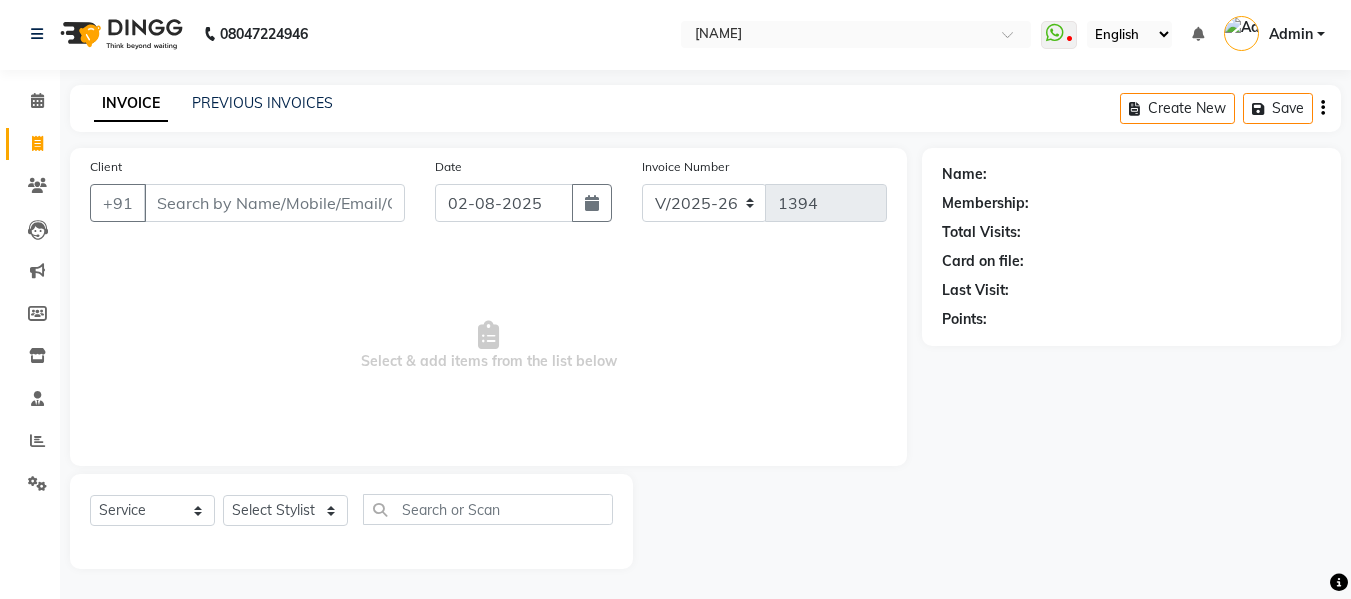 click on "Client" at bounding box center [274, 203] 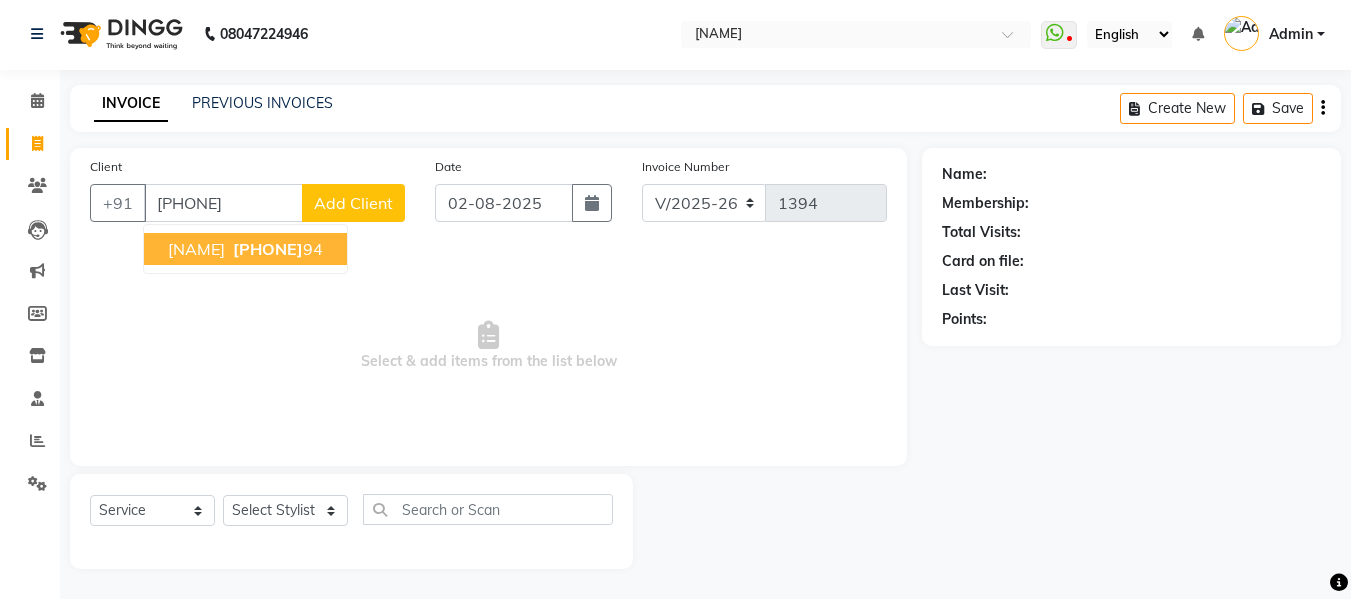 click on "[NAME]" at bounding box center (196, 249) 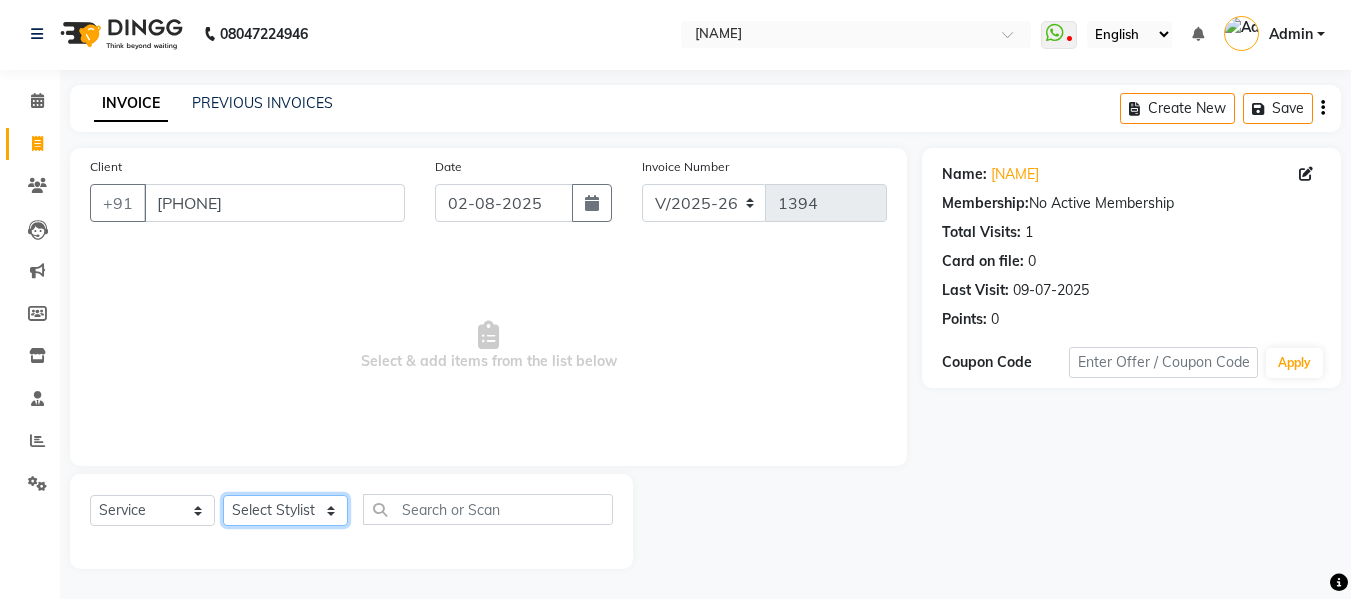 click on "Select Stylist [NAME] [NAME] Front Desk [NAME] [NAME] [NAME] [NAME]" 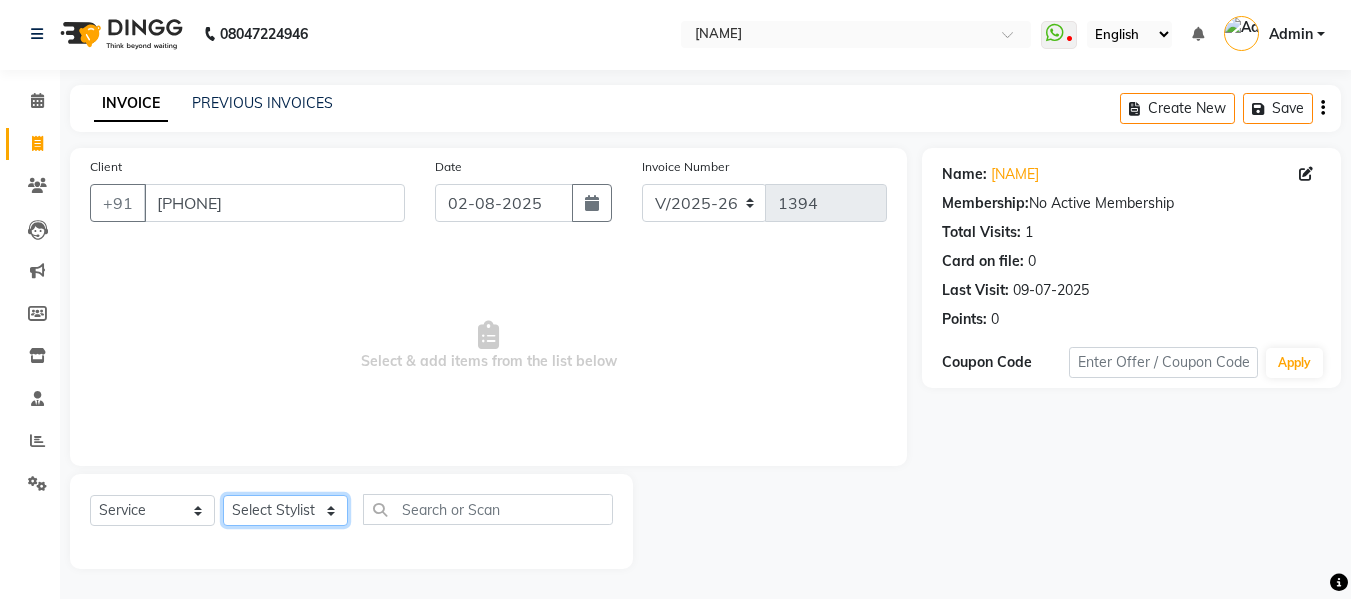 select on "50822" 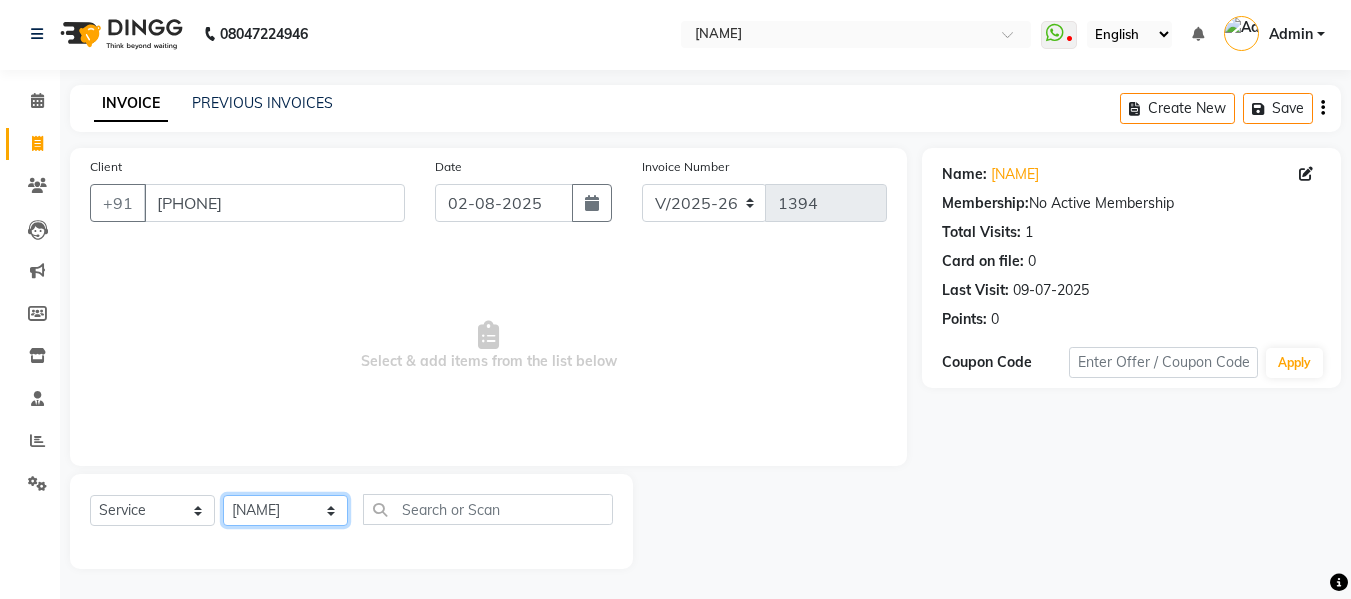 click on "Select Stylist [NAME] [NAME] Front Desk [NAME] [NAME] [NAME] [NAME]" 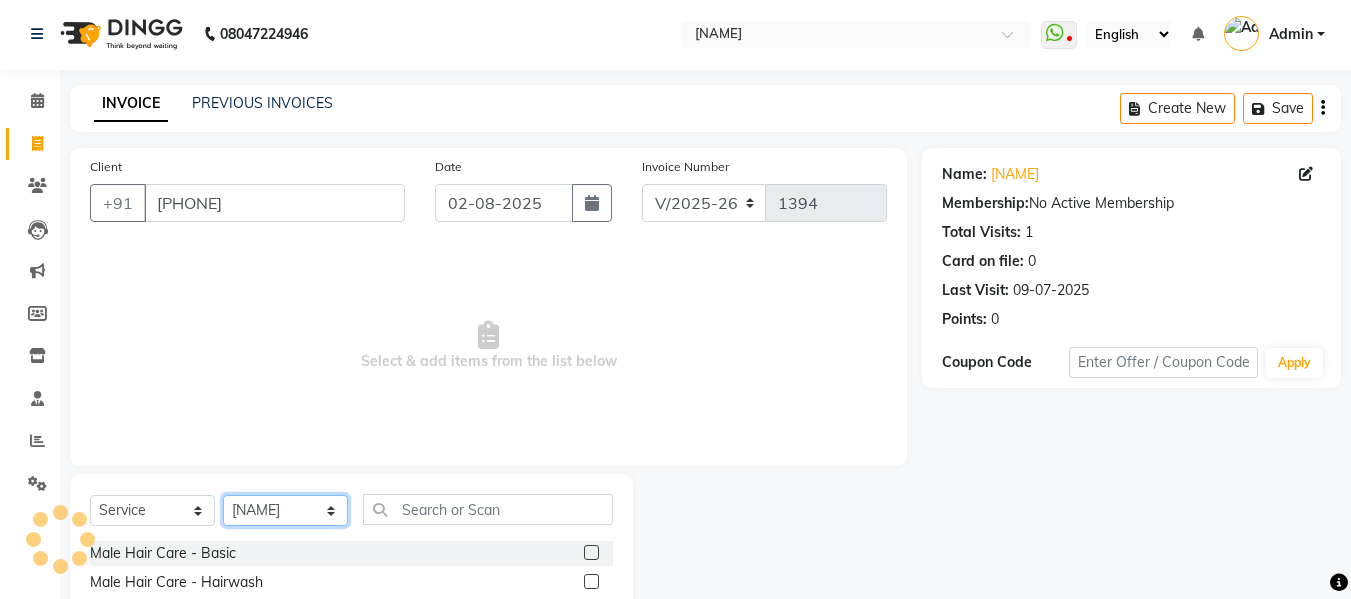 scroll, scrollTop: 102, scrollLeft: 0, axis: vertical 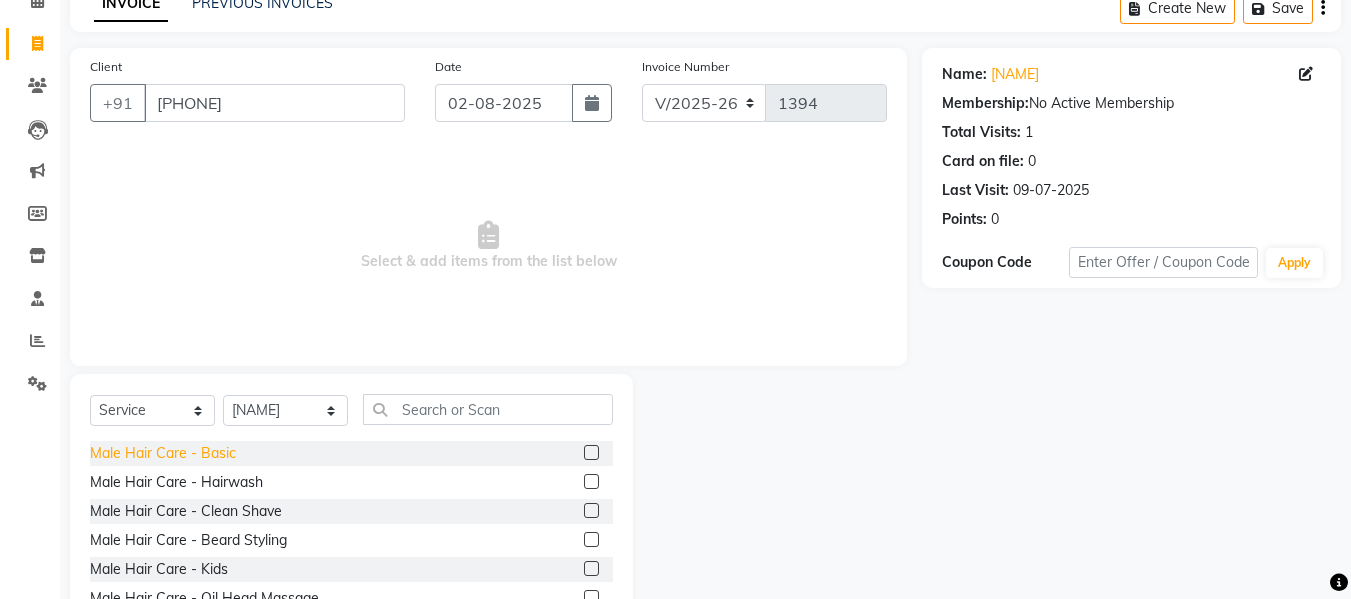 click on "Male Hair Care - Basic" 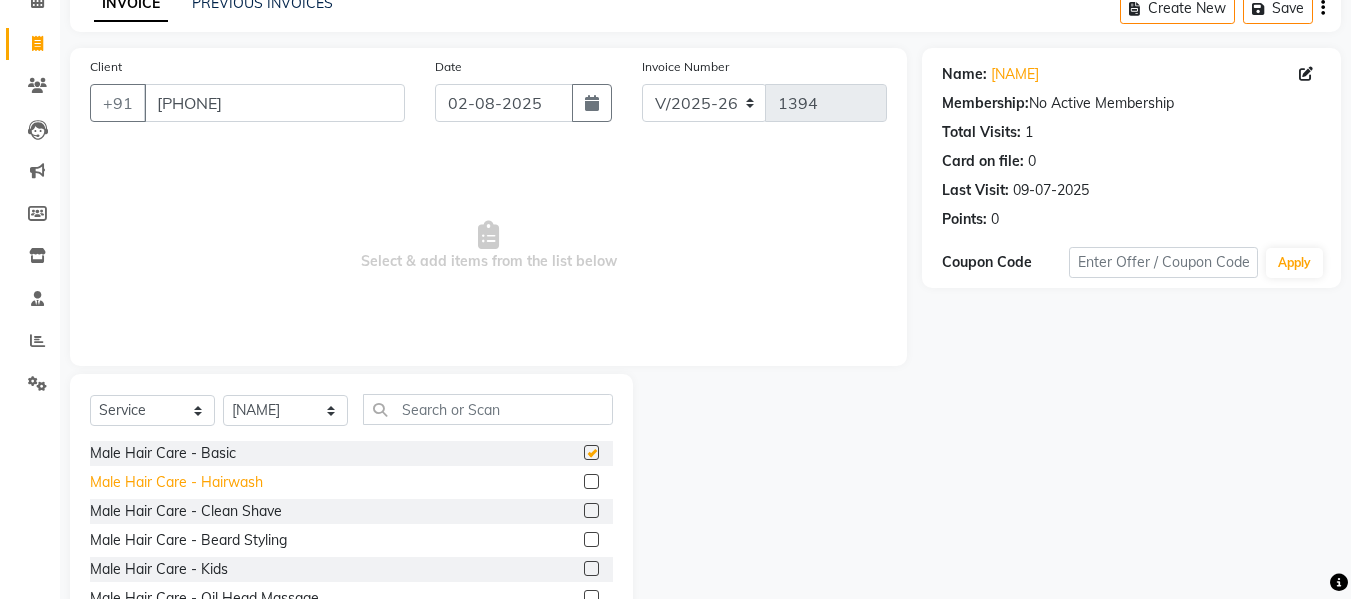 checkbox on "false" 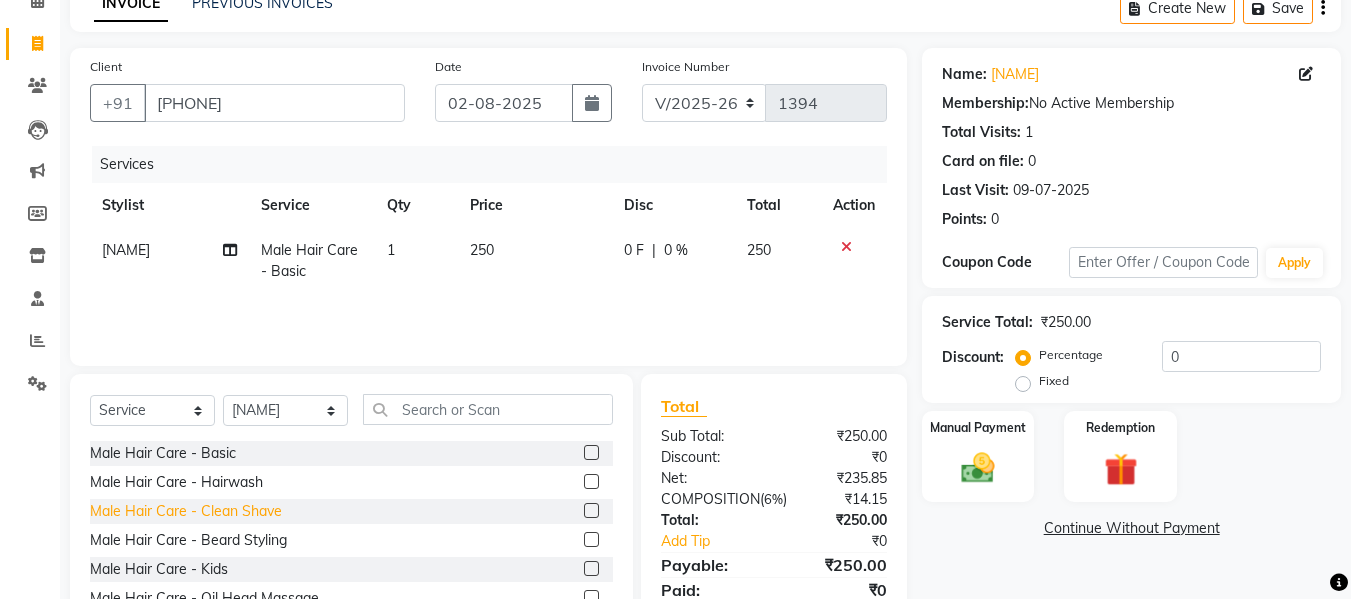 click on "Male Hair Care - Clean Shave" 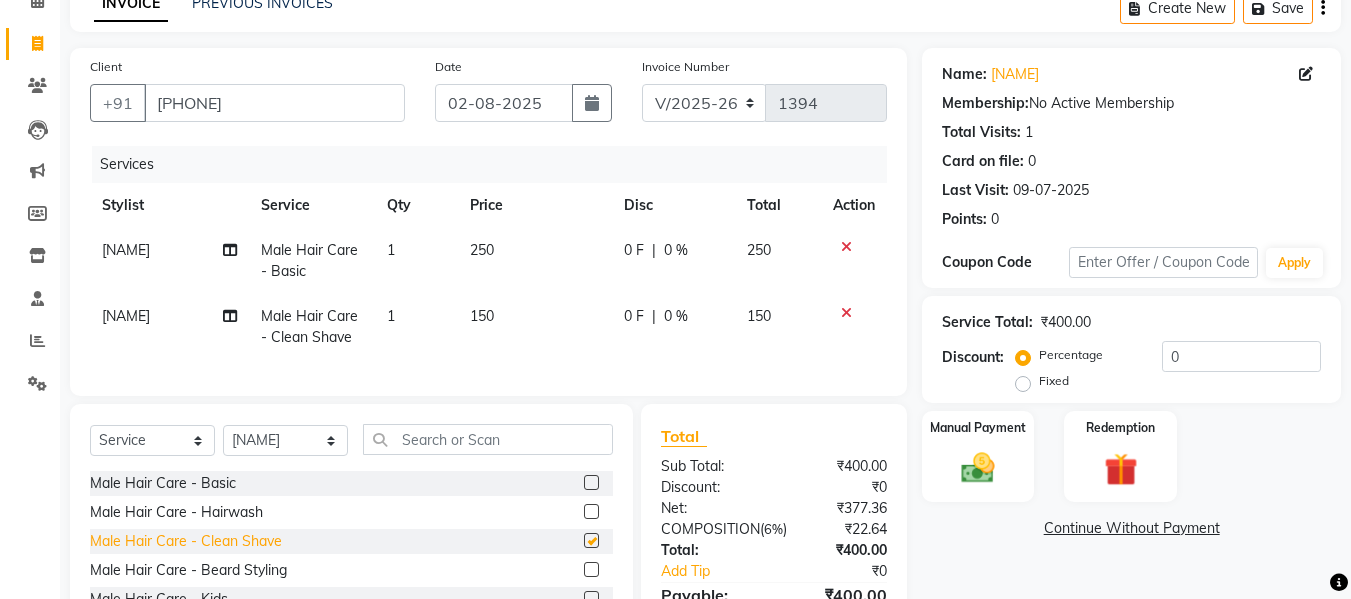 checkbox on "false" 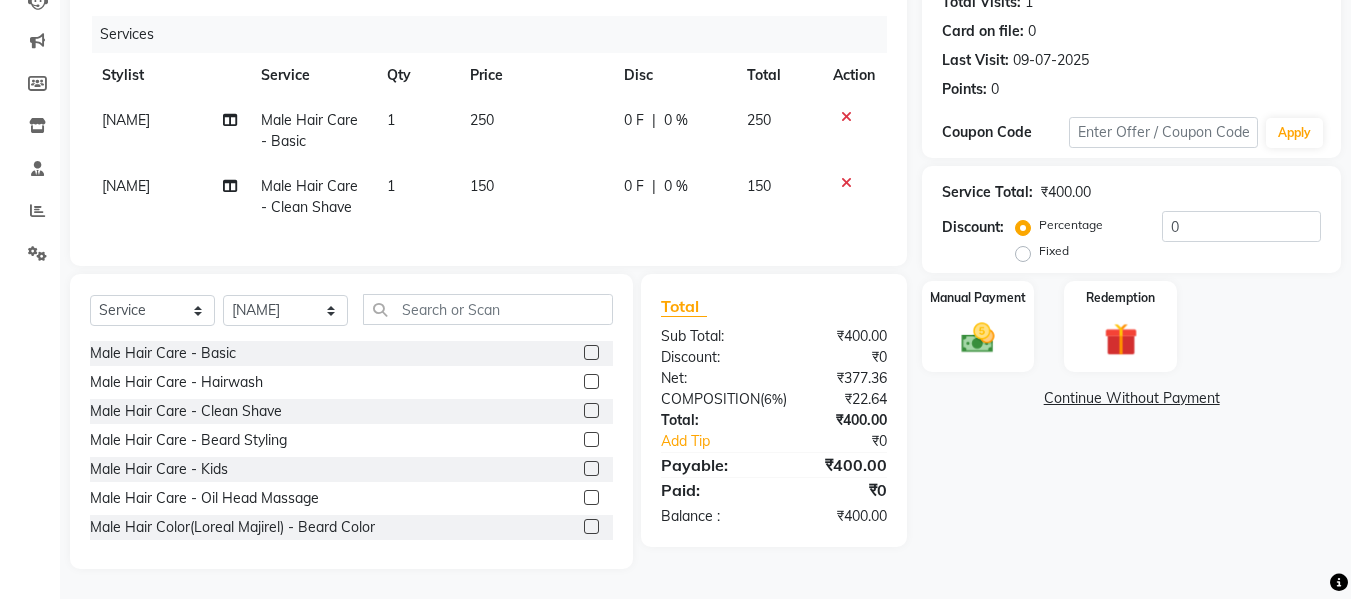 scroll, scrollTop: 247, scrollLeft: 0, axis: vertical 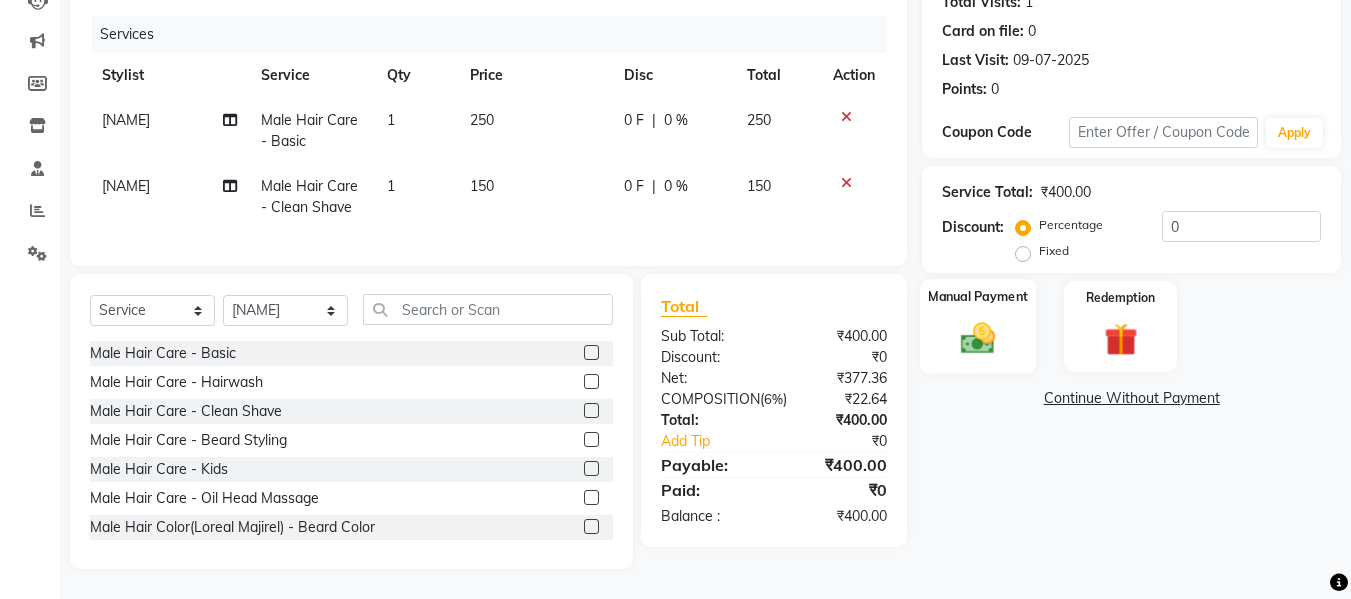 click 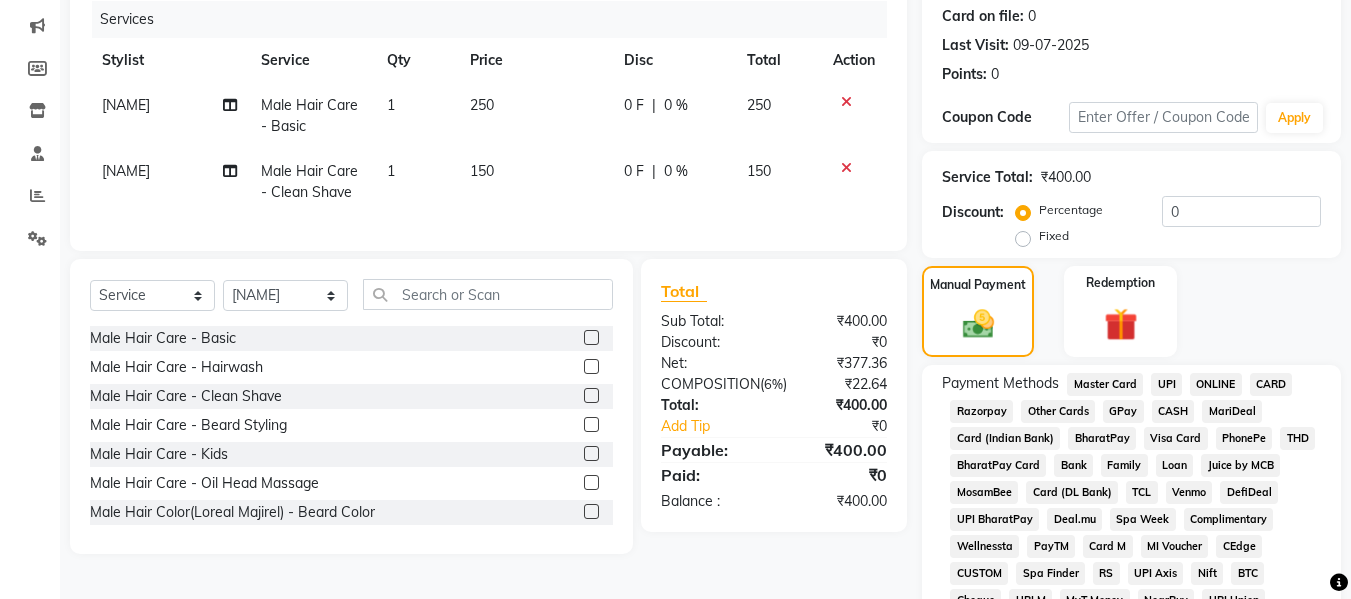 click on "GPay" 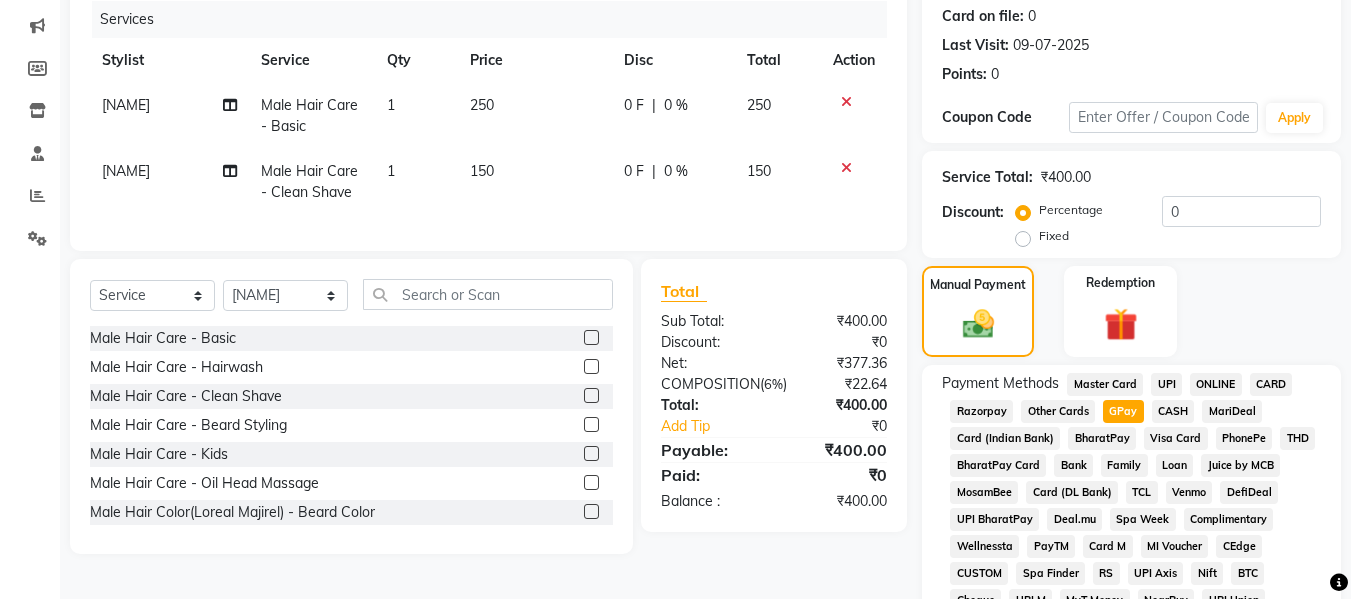 scroll, scrollTop: 449, scrollLeft: 0, axis: vertical 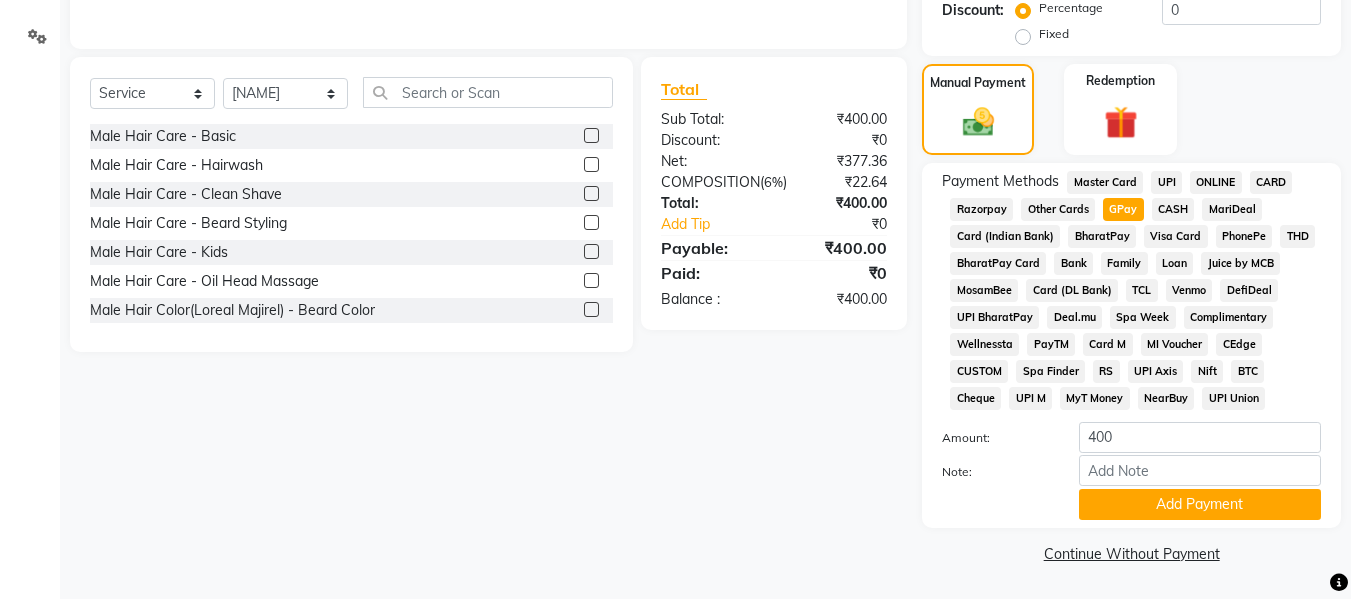 click on "Payment Methods  Master Card   UPI   ONLINE   CARD   Razorpay   Other Cards   GPay   CASH   MariDeal   Card (Indian Bank)   BharatPay   Visa Card   PhonePe   THD   BharatPay Card   Bank   Family   Loan   Juice by MCB   MosamBee   Card (DL Bank)   TCL   Venmo   DefiDeal   UPI BharatPay   Deal.mu   Spa Week   Complimentary   Wellnessta   PayTM   Card M   MI Voucher   CEdge   CUSTOM   Spa Finder   RS   UPI Axis   Nift   BTC   Cheque   UPI M   MyT Money   NearBuy   UPI Union  Amount: [PRICE] Note: Add Payment" 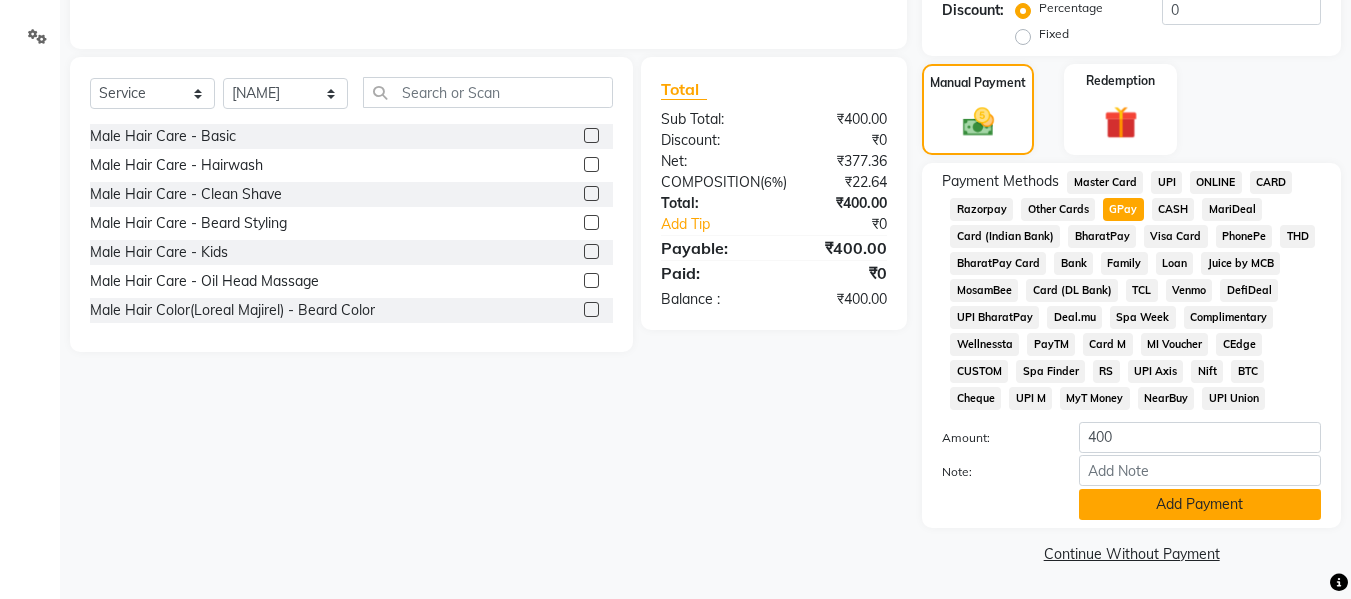 click on "Add Payment" 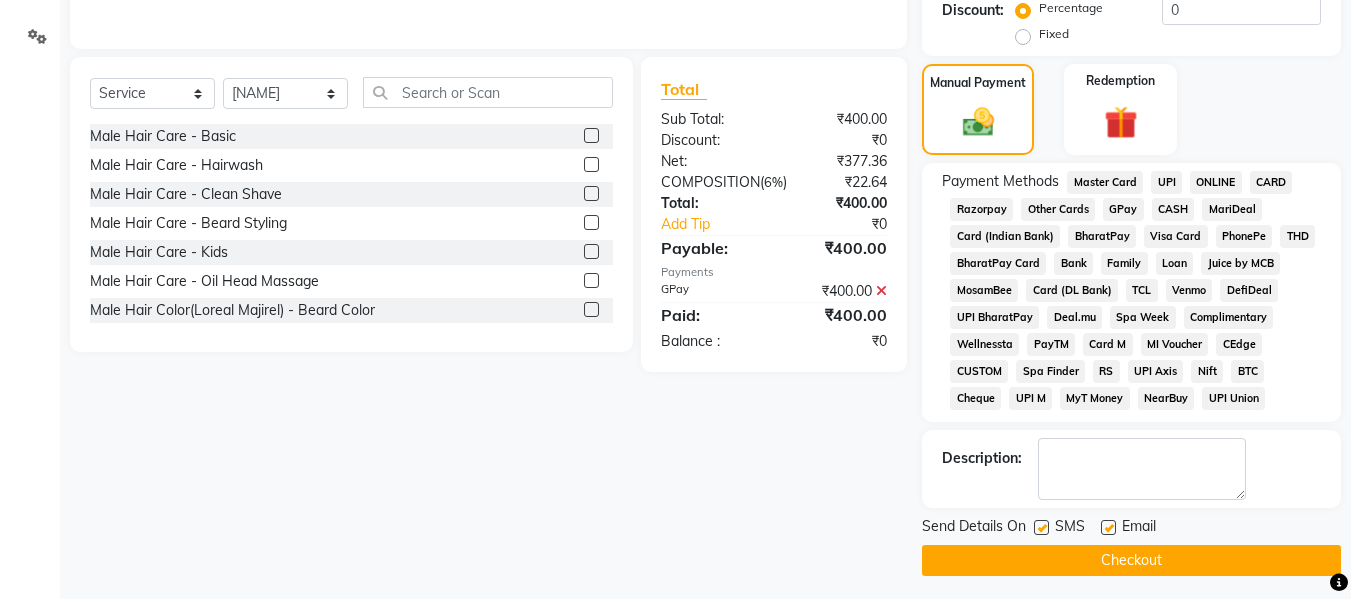 click on "Checkout" 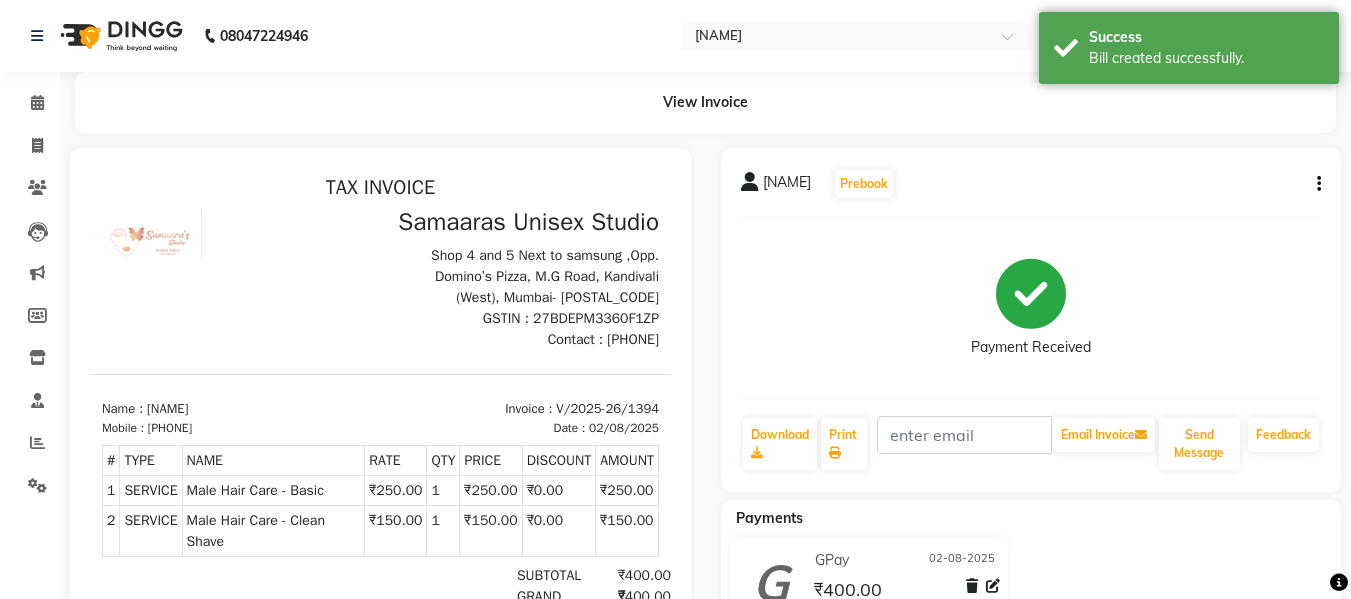 scroll, scrollTop: 0, scrollLeft: 0, axis: both 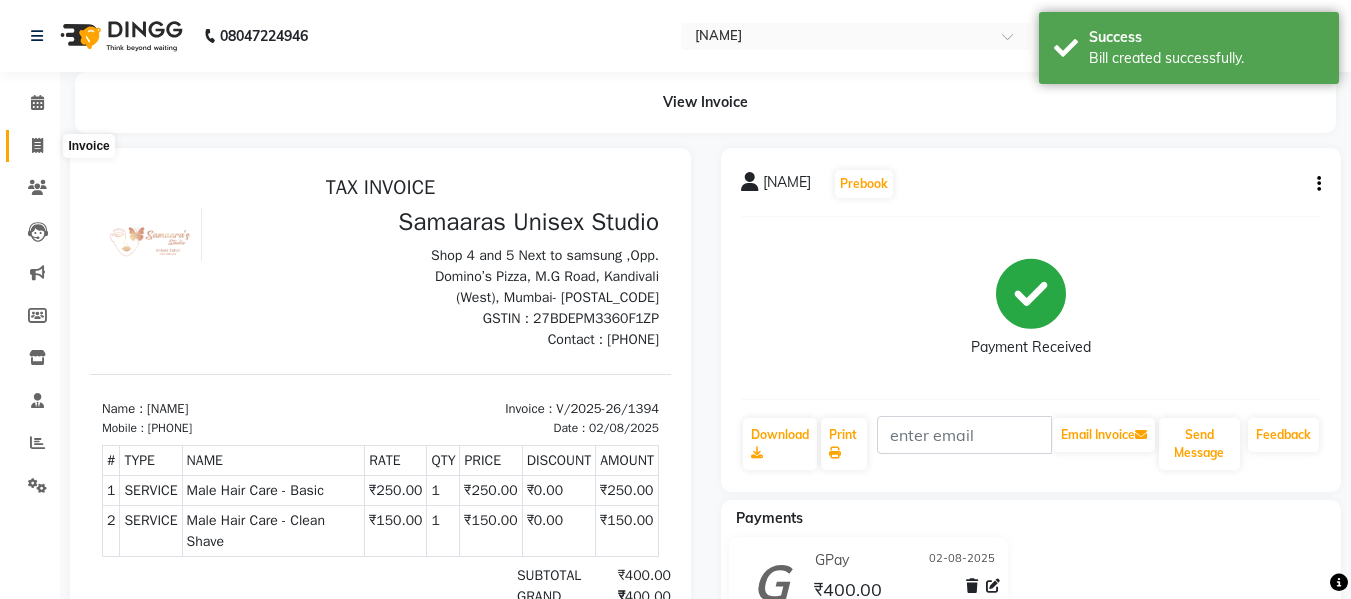 click 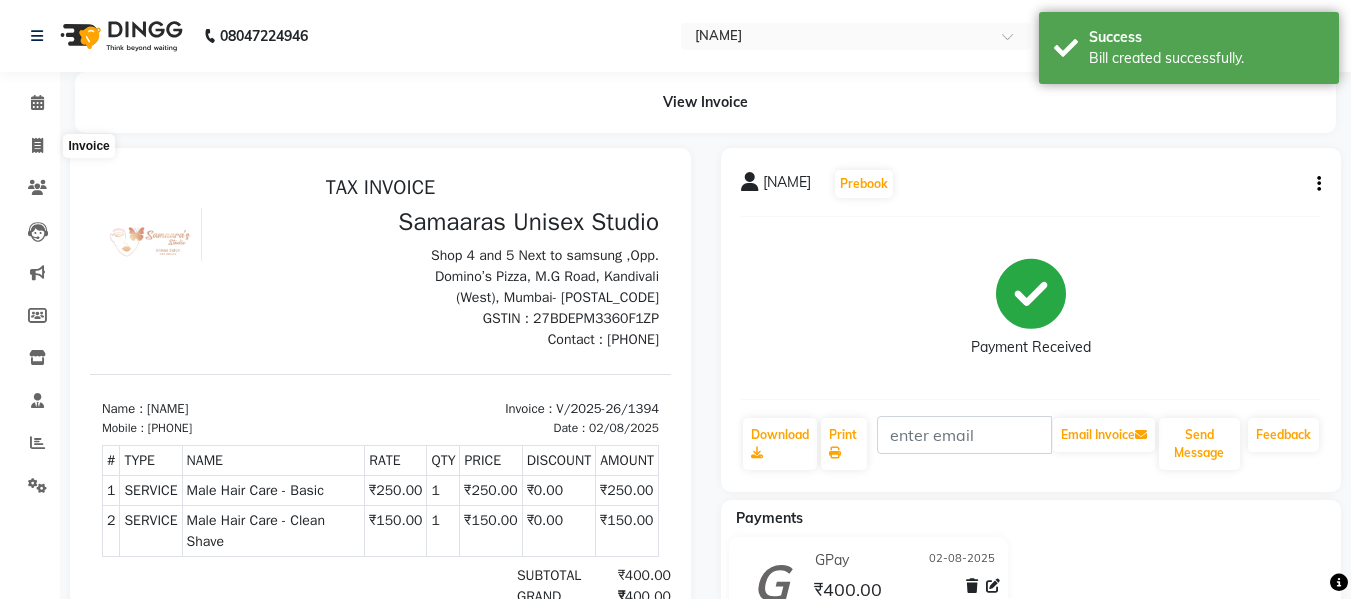 scroll, scrollTop: 2, scrollLeft: 0, axis: vertical 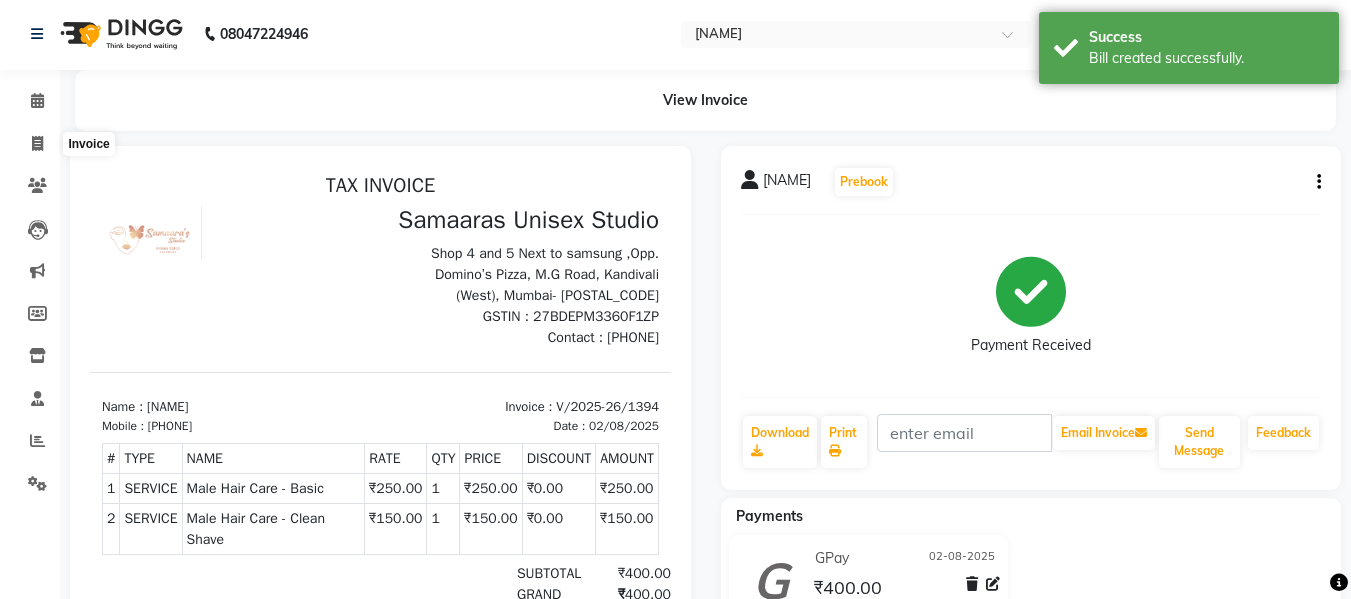 select on "4525" 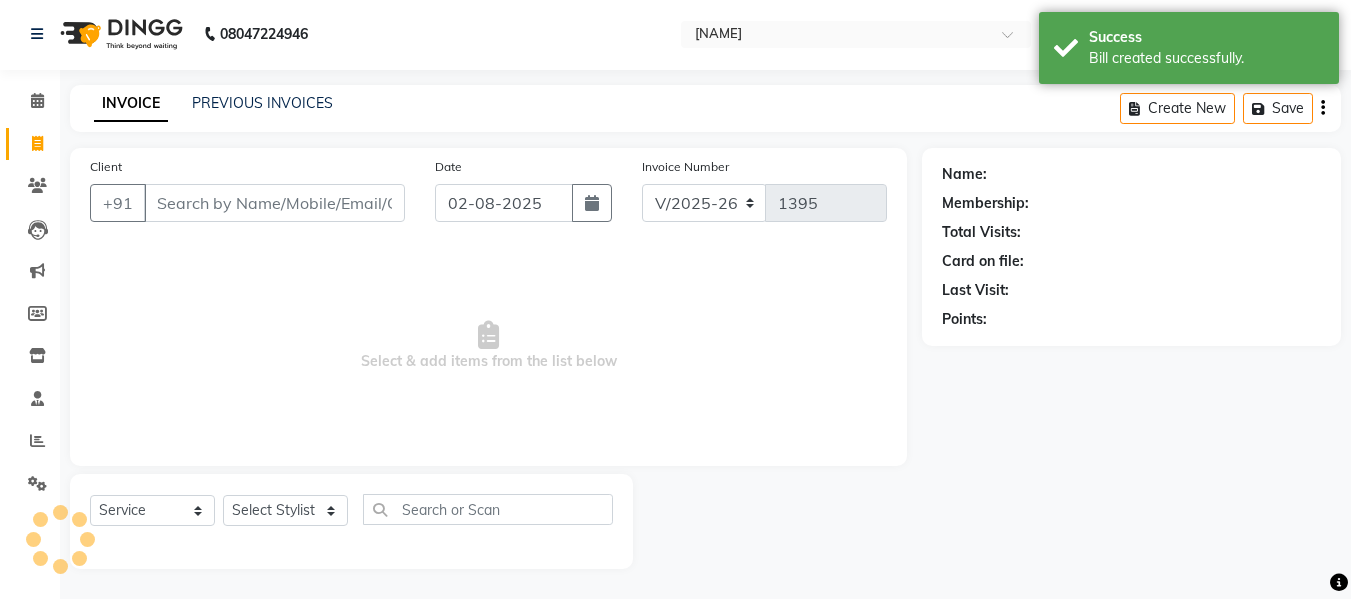 click on "Client +91" 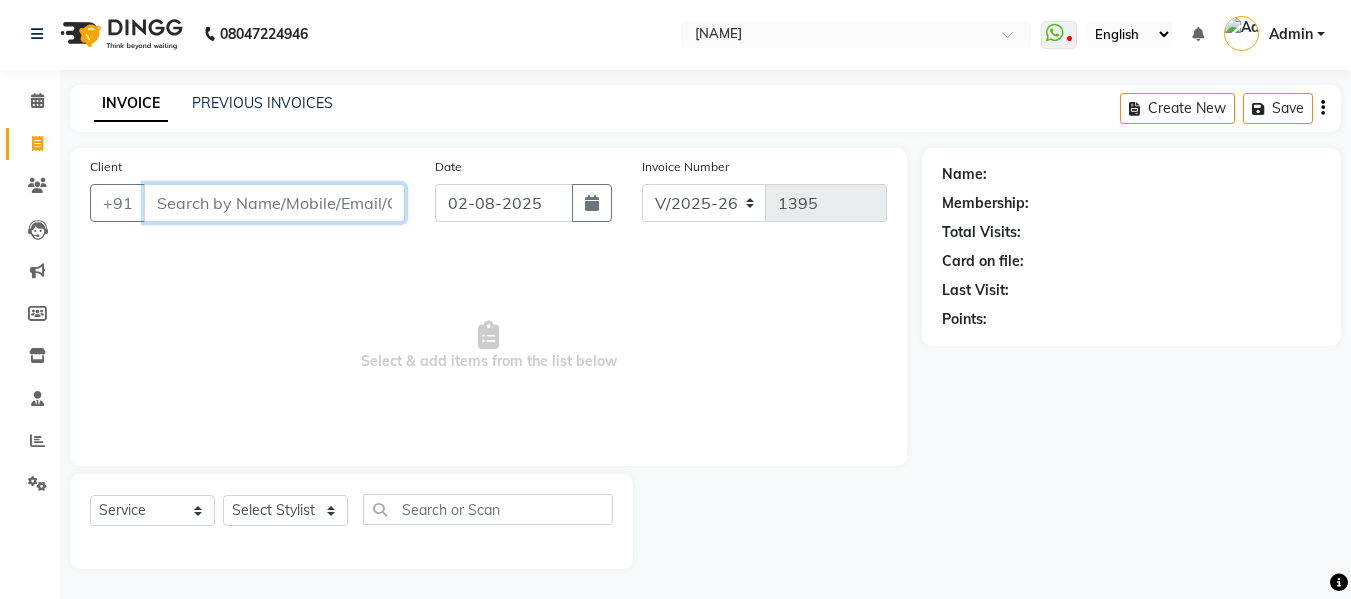 click on "Client" at bounding box center [274, 203] 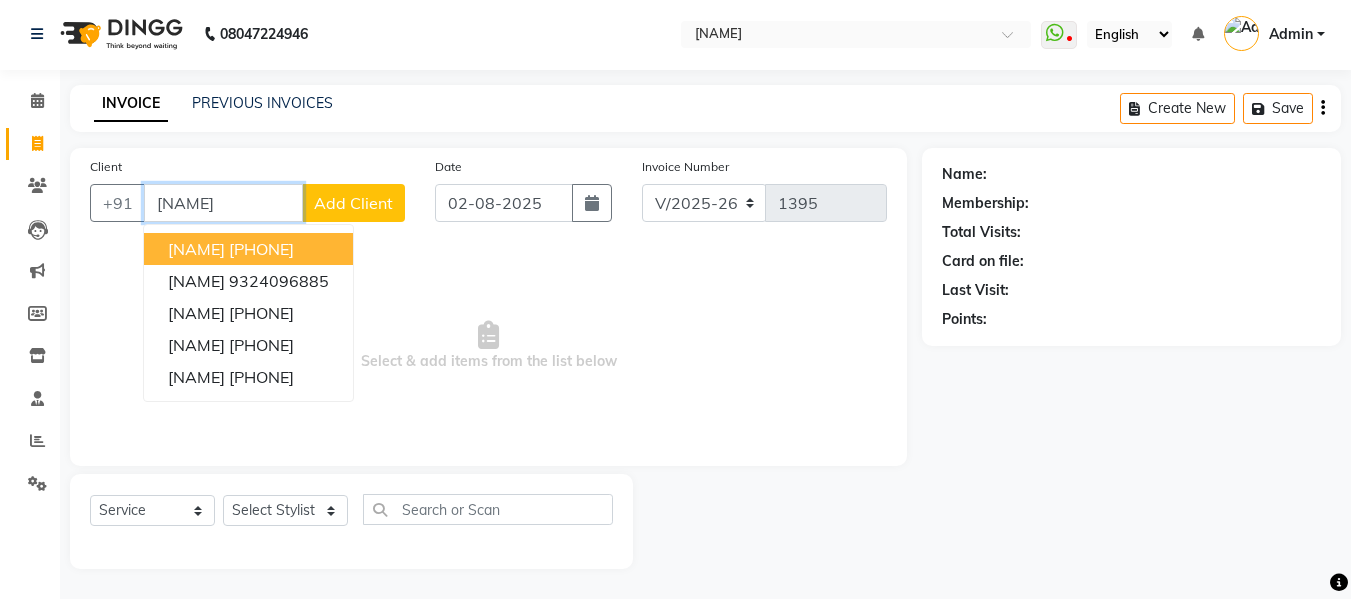 click on "[NAME]" at bounding box center (223, 203) 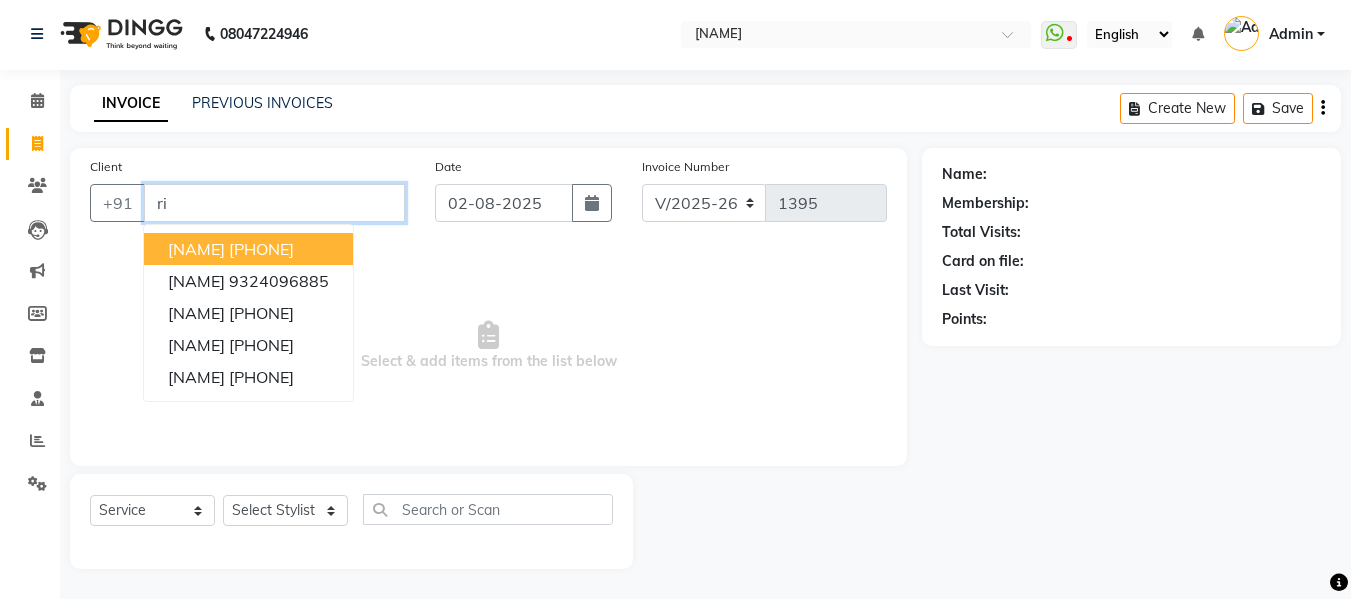 type on "r" 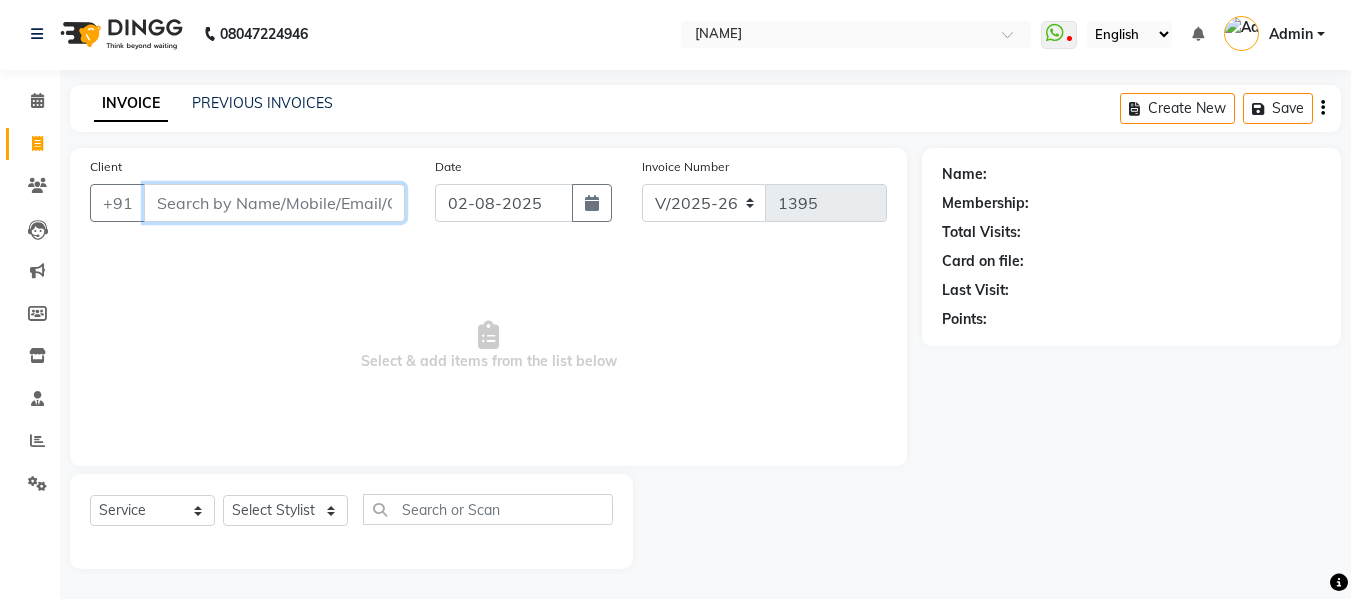 click on "Client" at bounding box center (274, 203) 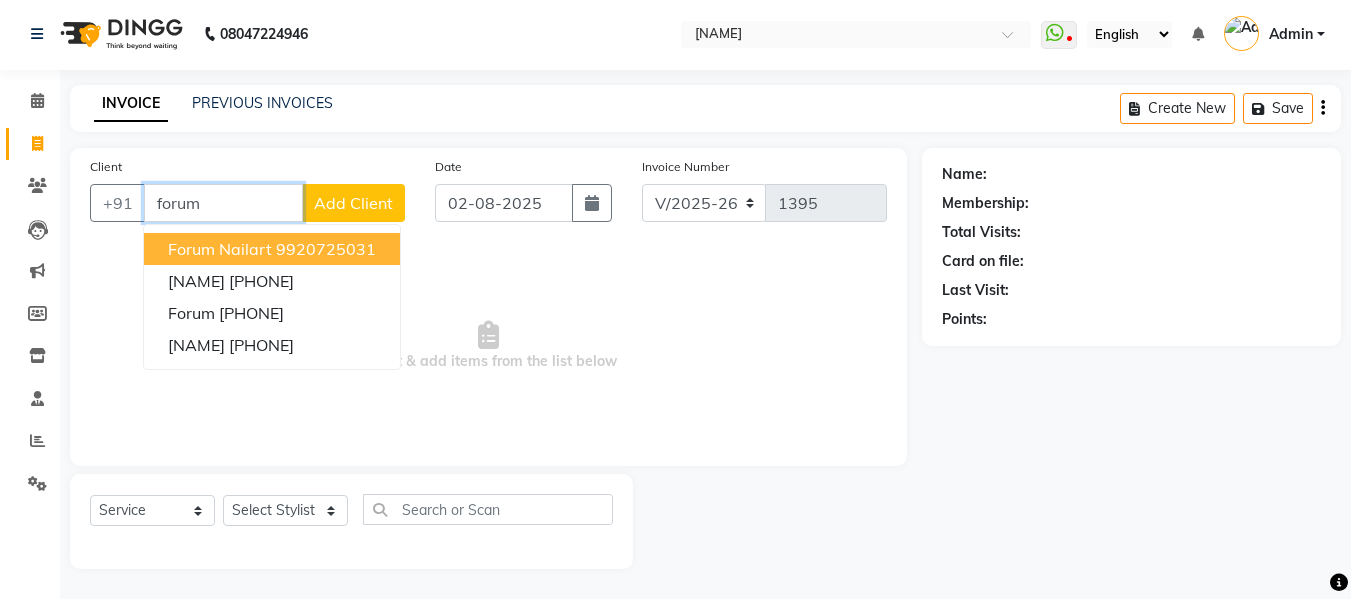 click on "forum nailart" at bounding box center [220, 249] 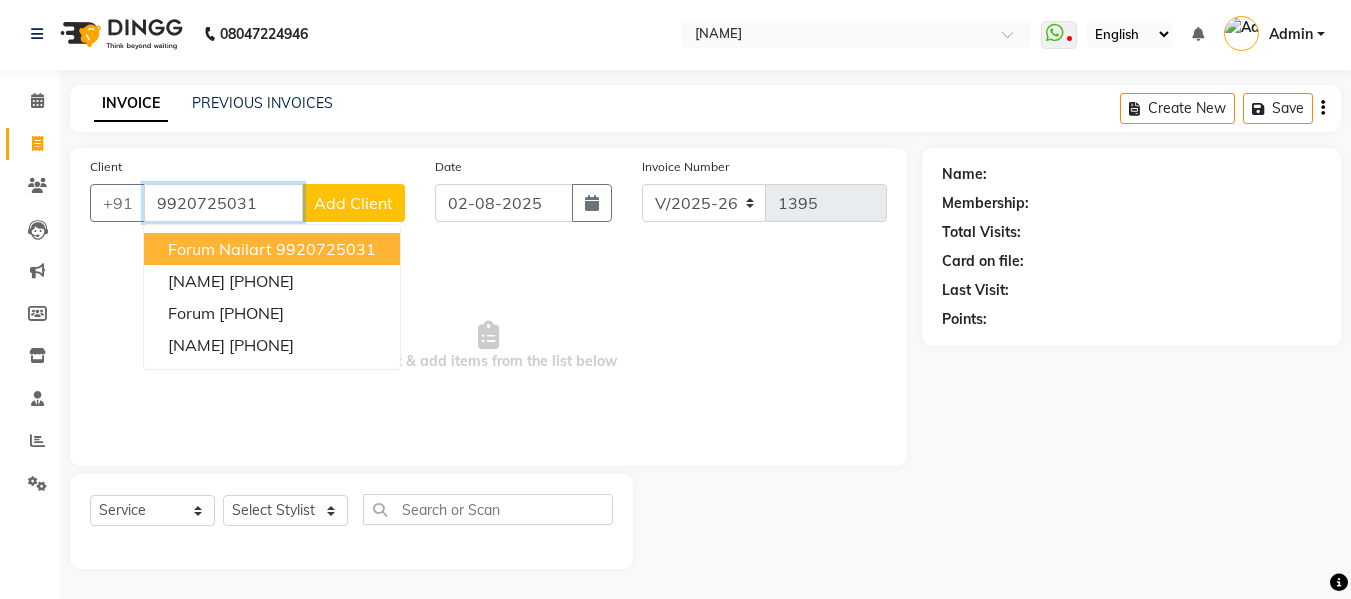 type on "9920725031" 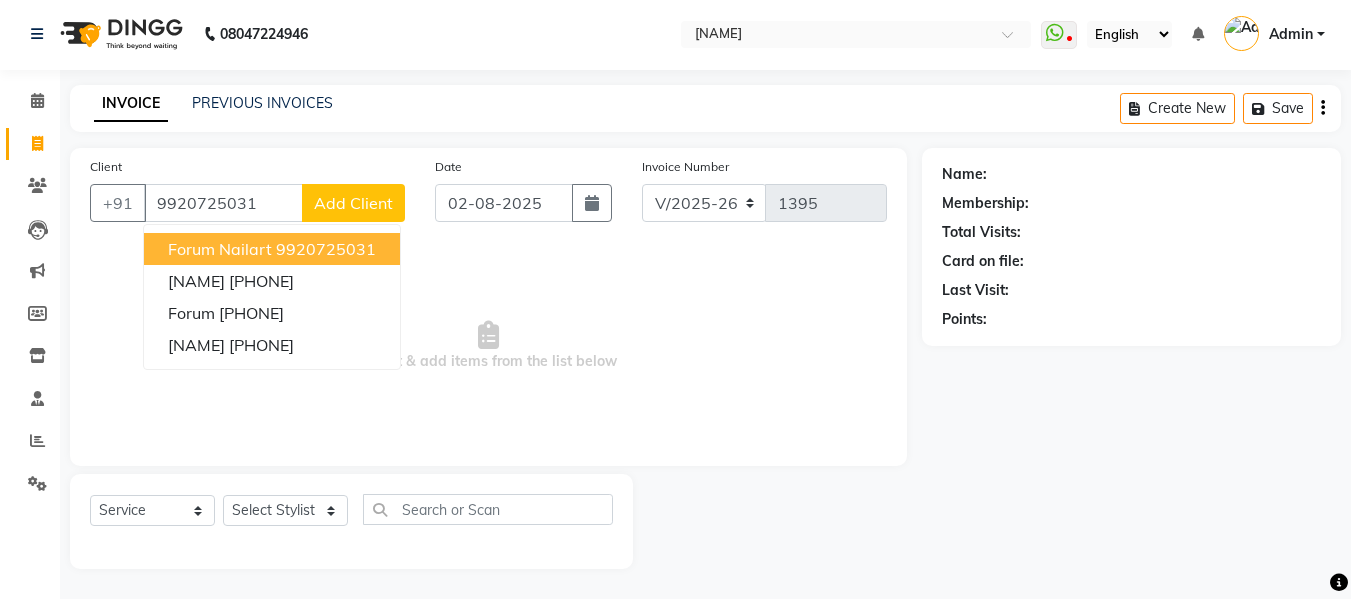 select on "1: Object" 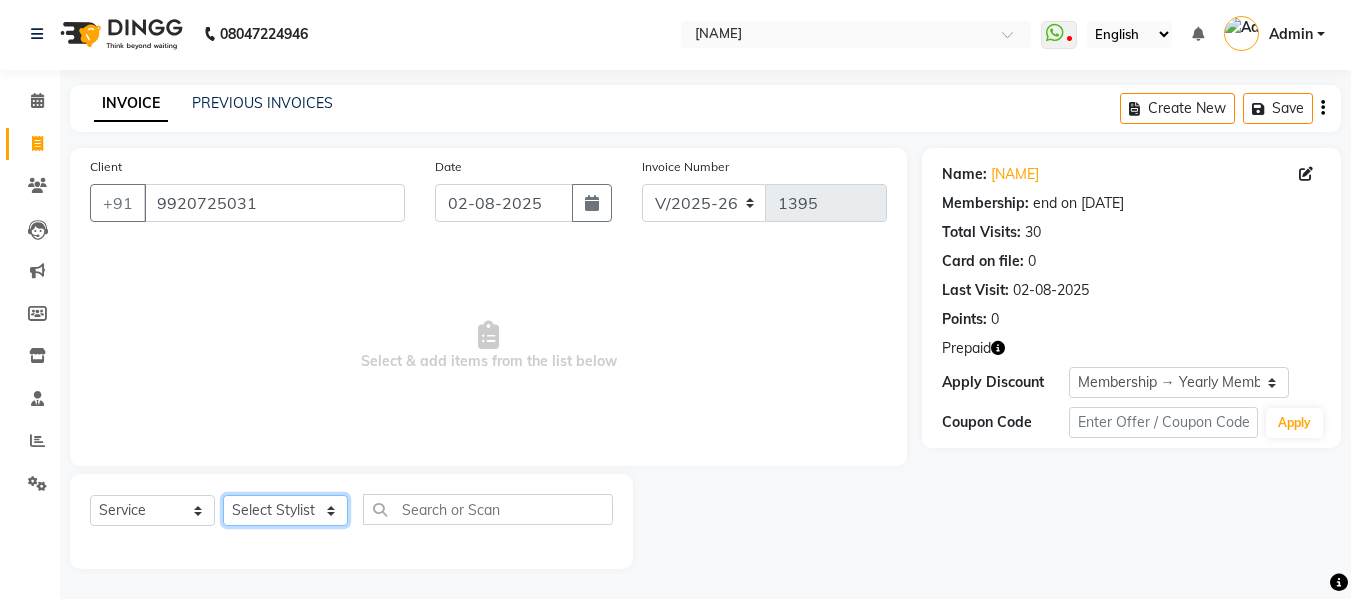click on "Select Stylist [NAME] [NAME] Front Desk [NAME] [NAME] [NAME] [NAME]" 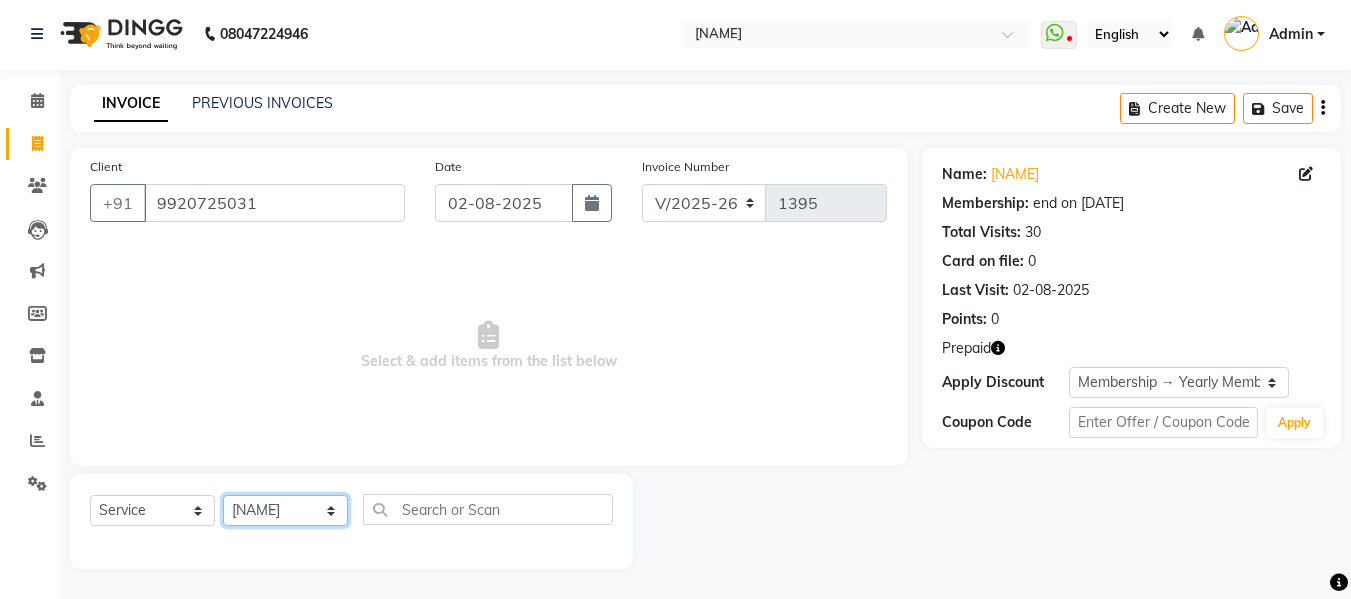 click on "Select Stylist [NAME] [NAME] Front Desk [NAME] [NAME] [NAME] [NAME]" 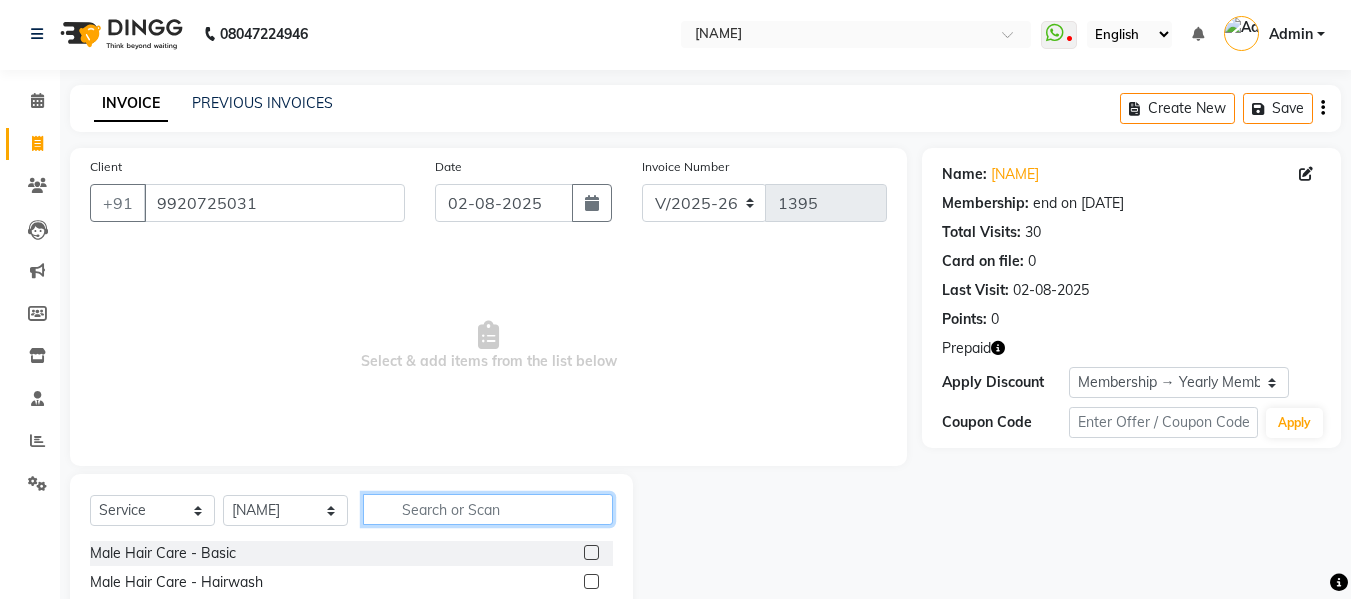 click 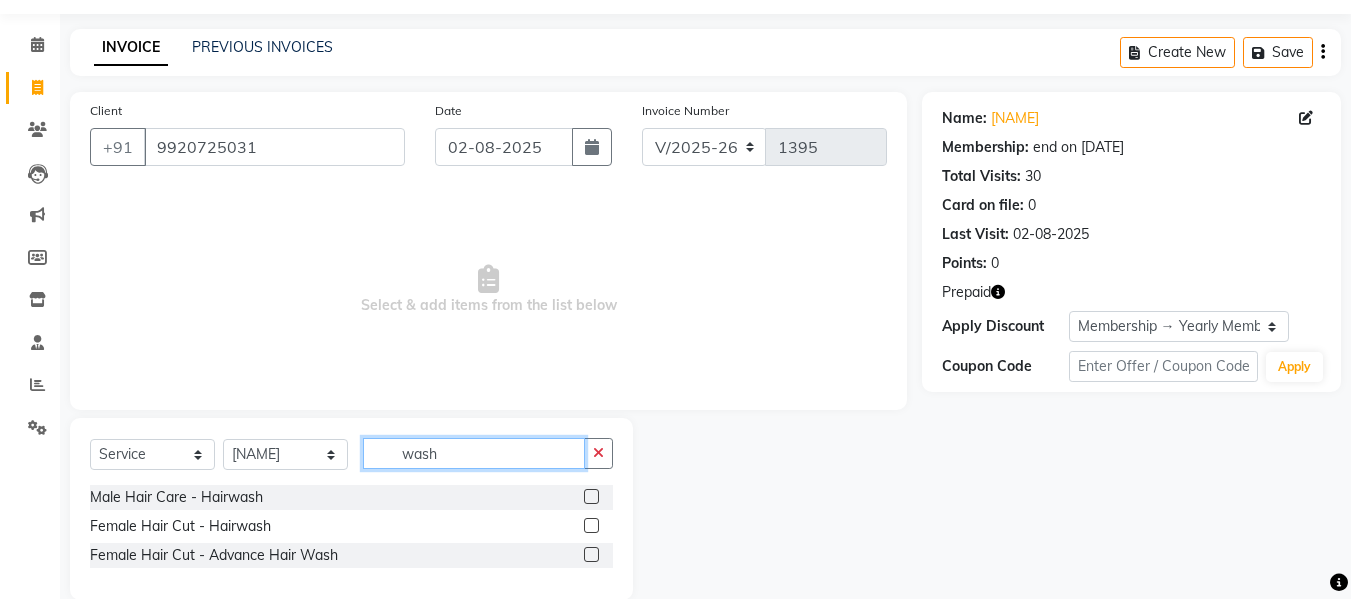 scroll, scrollTop: 89, scrollLeft: 0, axis: vertical 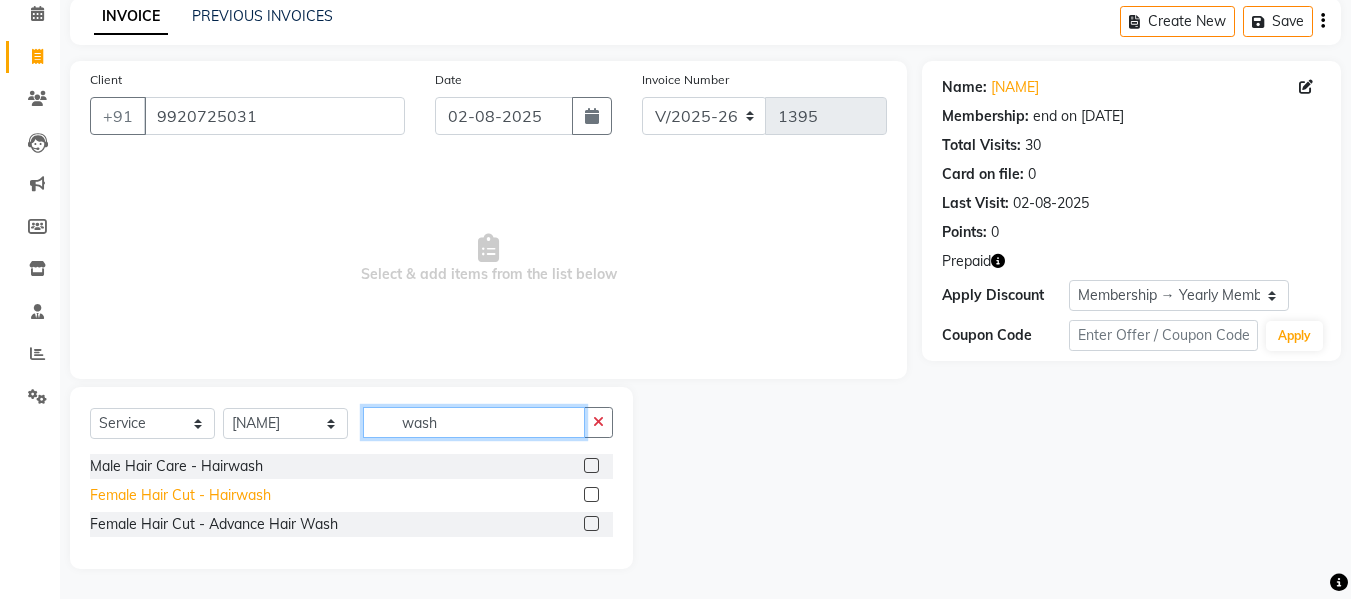 type on "wash" 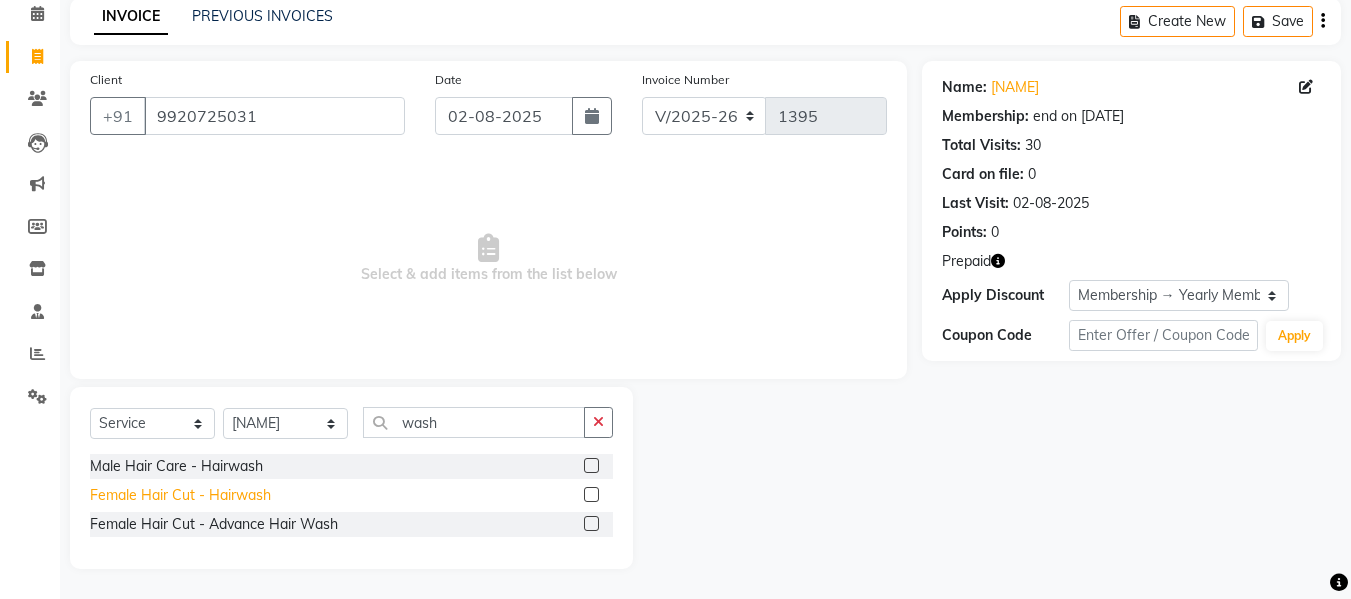 click on "Female Hair Cut  - Hairwash" 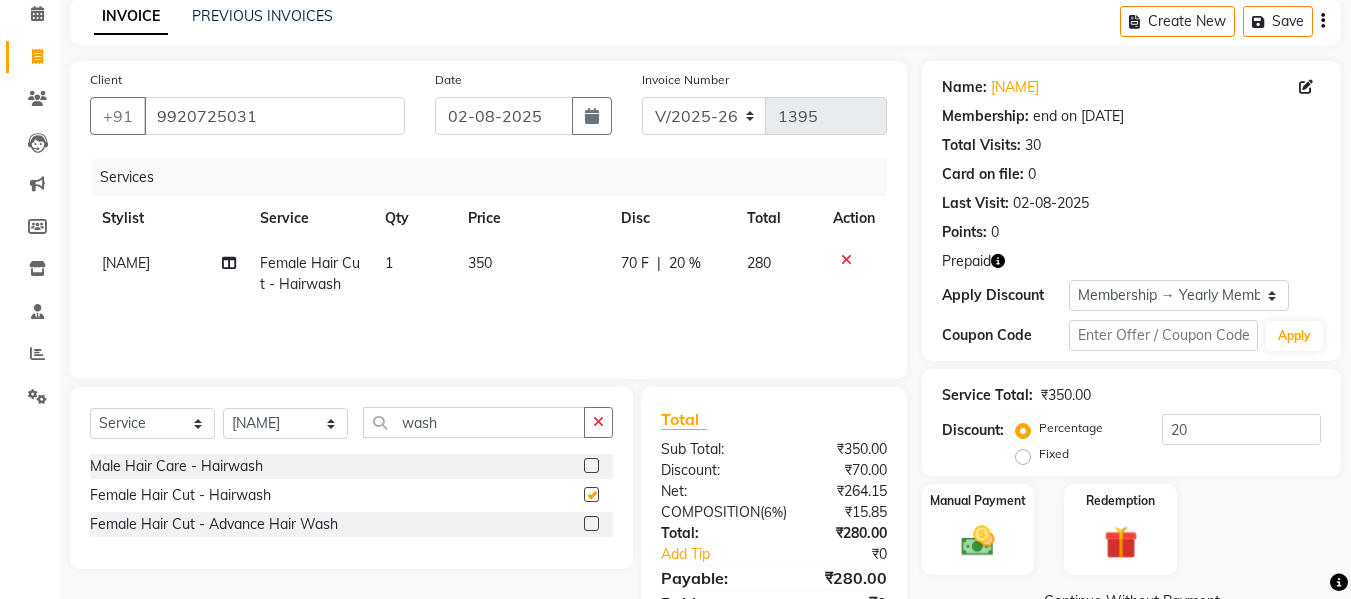 checkbox on "false" 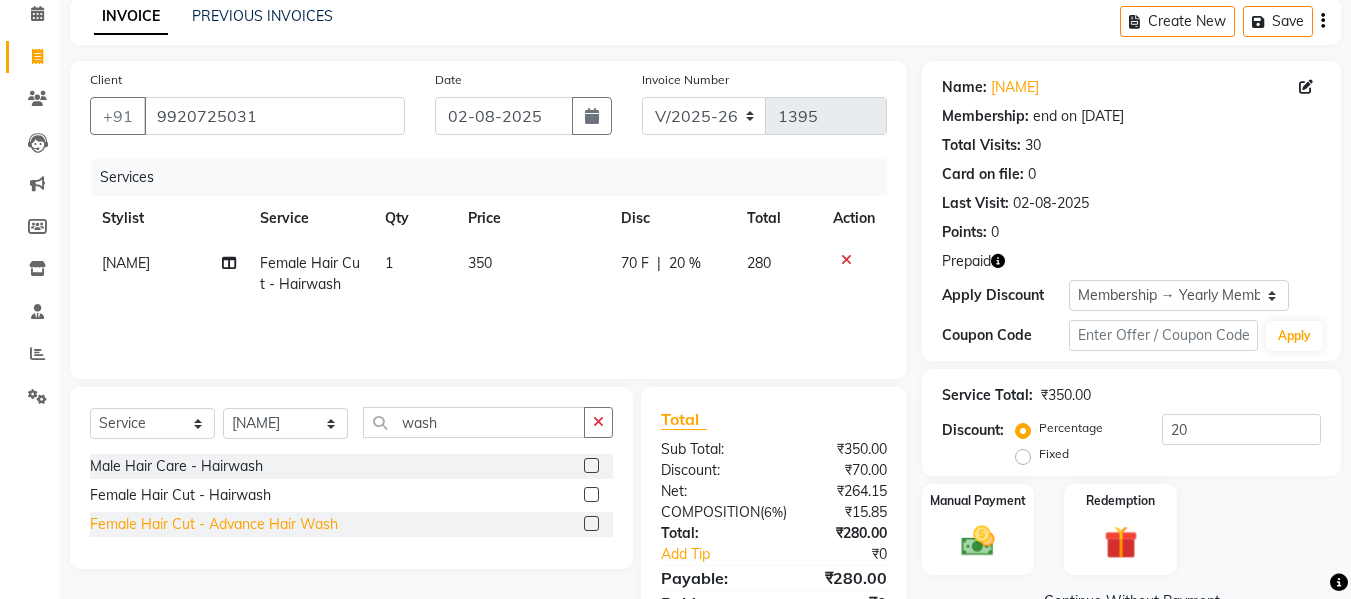 click on "Female Hair Cut  - Advance Hair Wash" 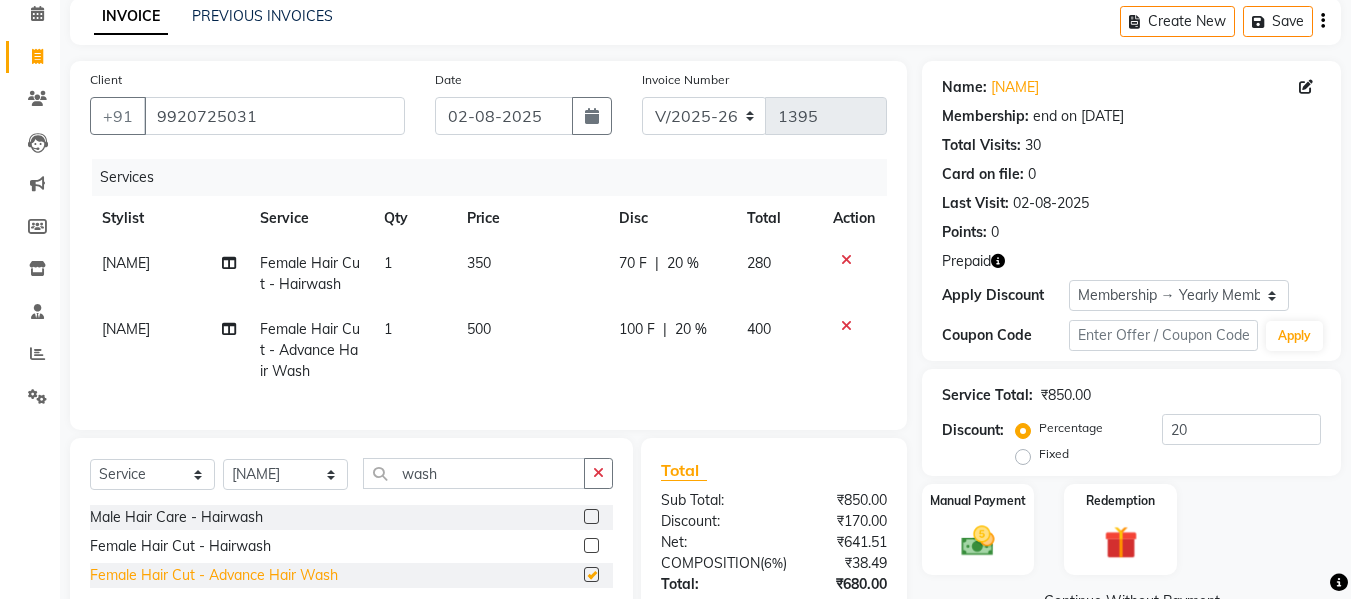 checkbox on "false" 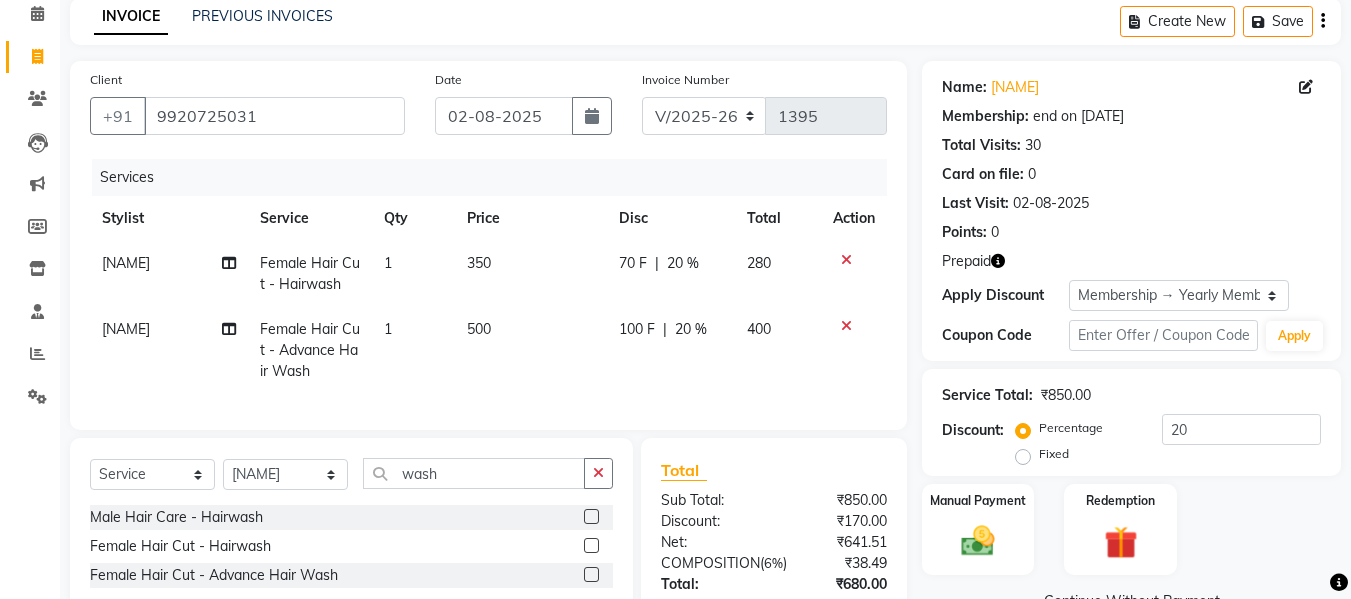 click 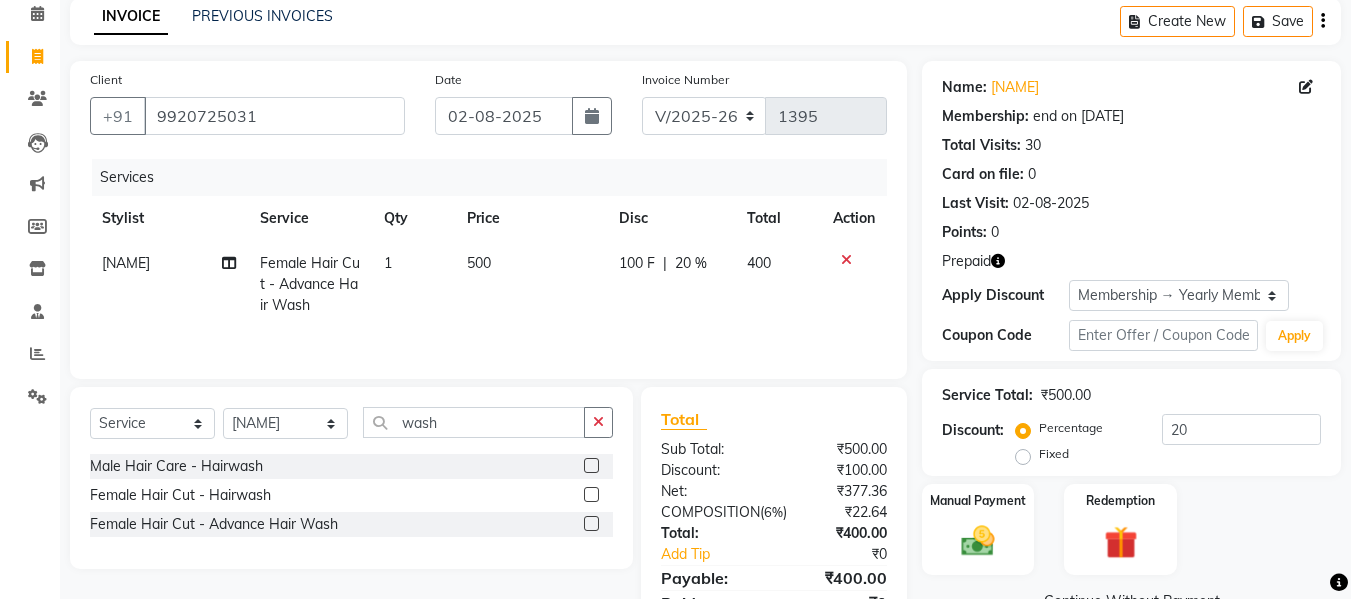 click on "100 F | 20 %" 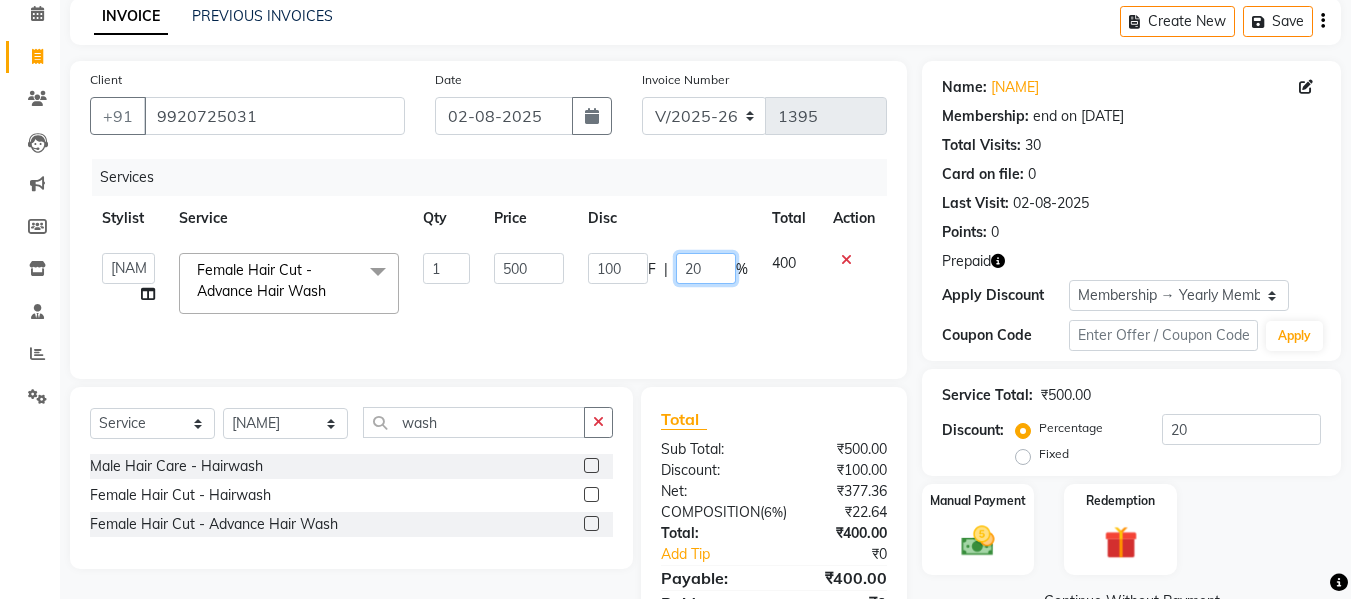 click on "20" 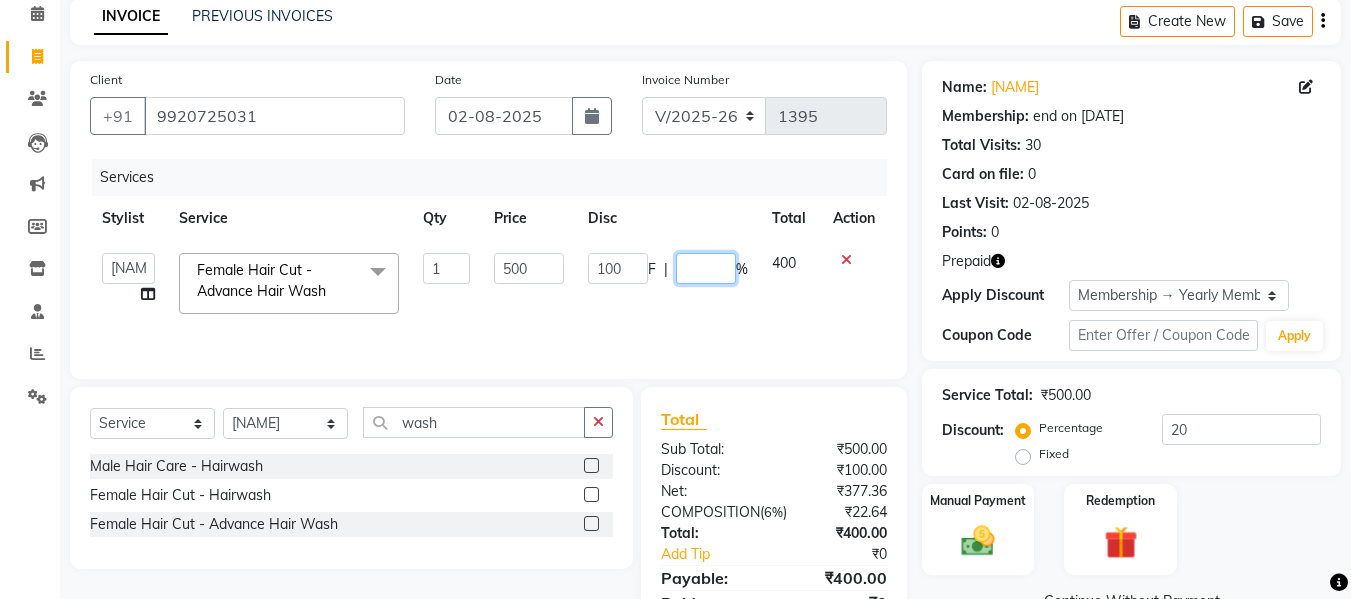 type on "0" 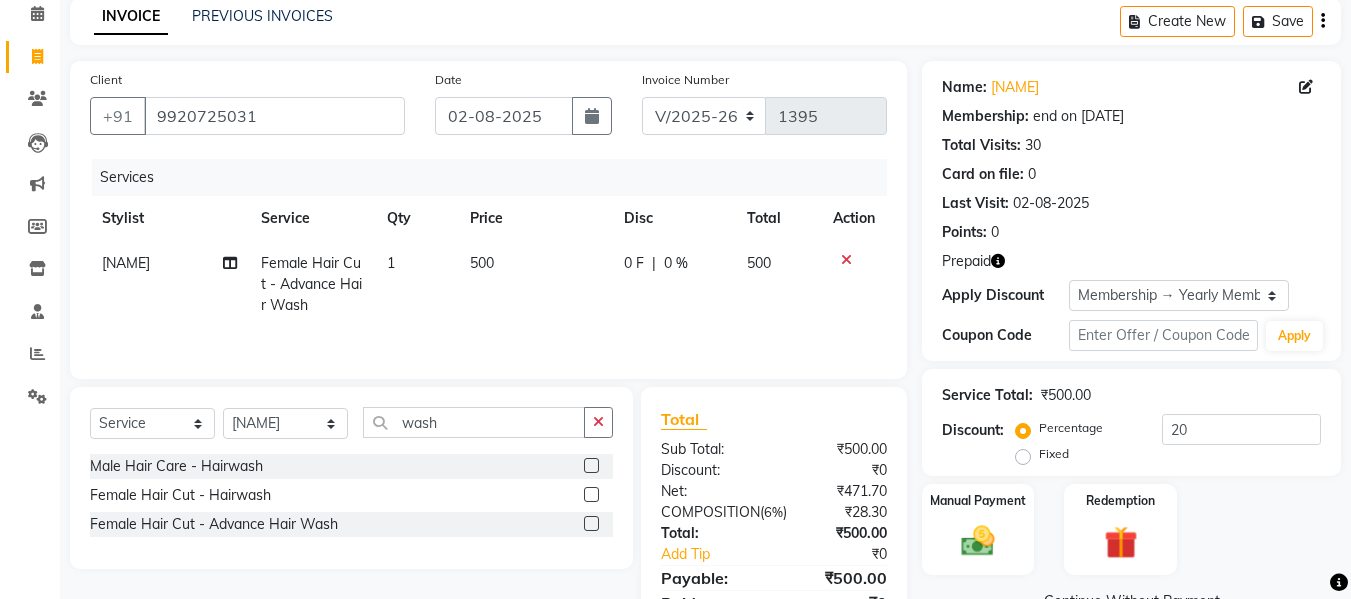 click on "0 F | 0 %" 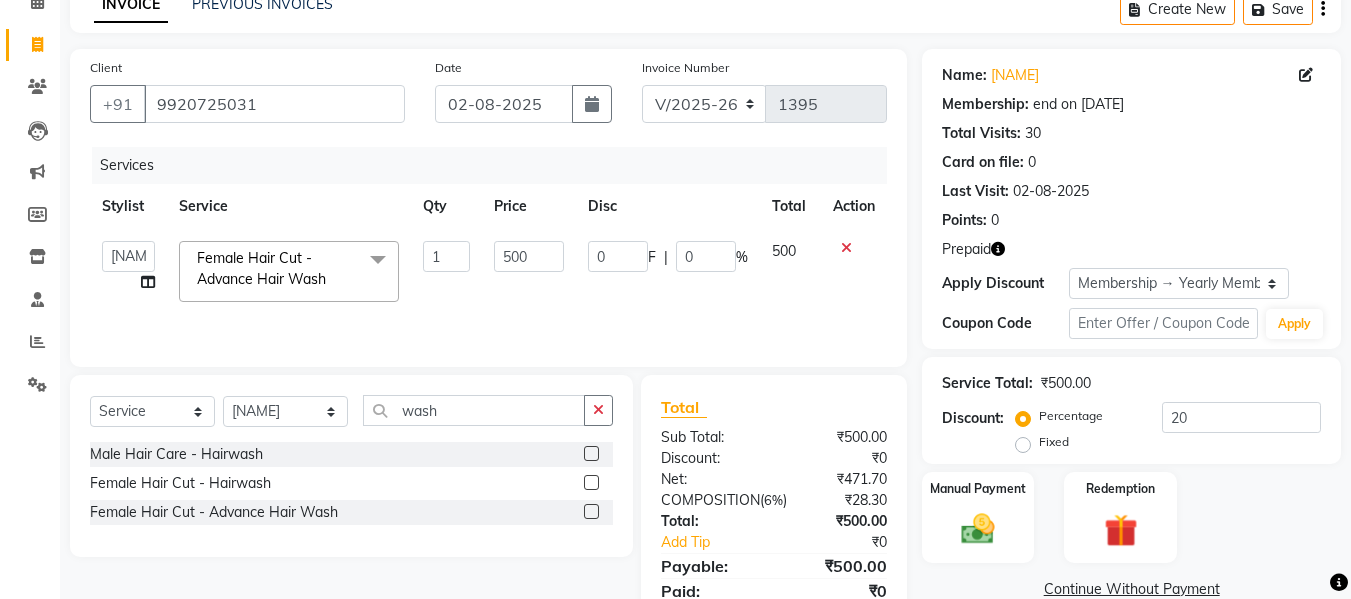 scroll, scrollTop: 201, scrollLeft: 0, axis: vertical 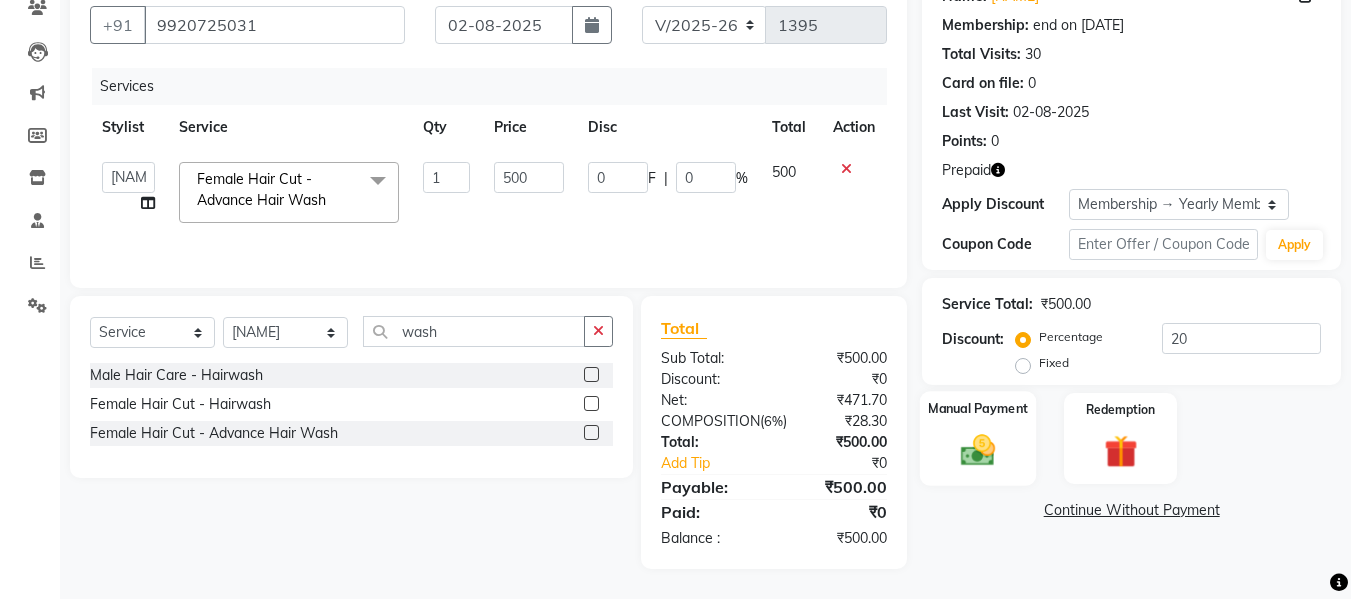 click 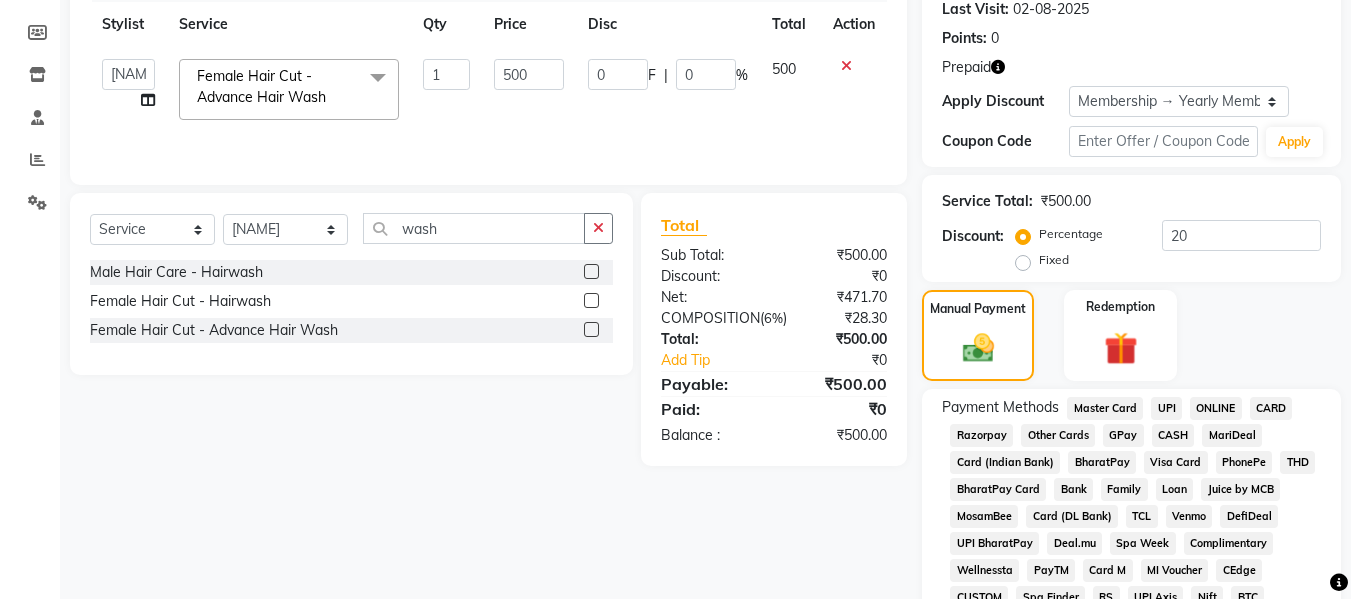 scroll, scrollTop: 403, scrollLeft: 0, axis: vertical 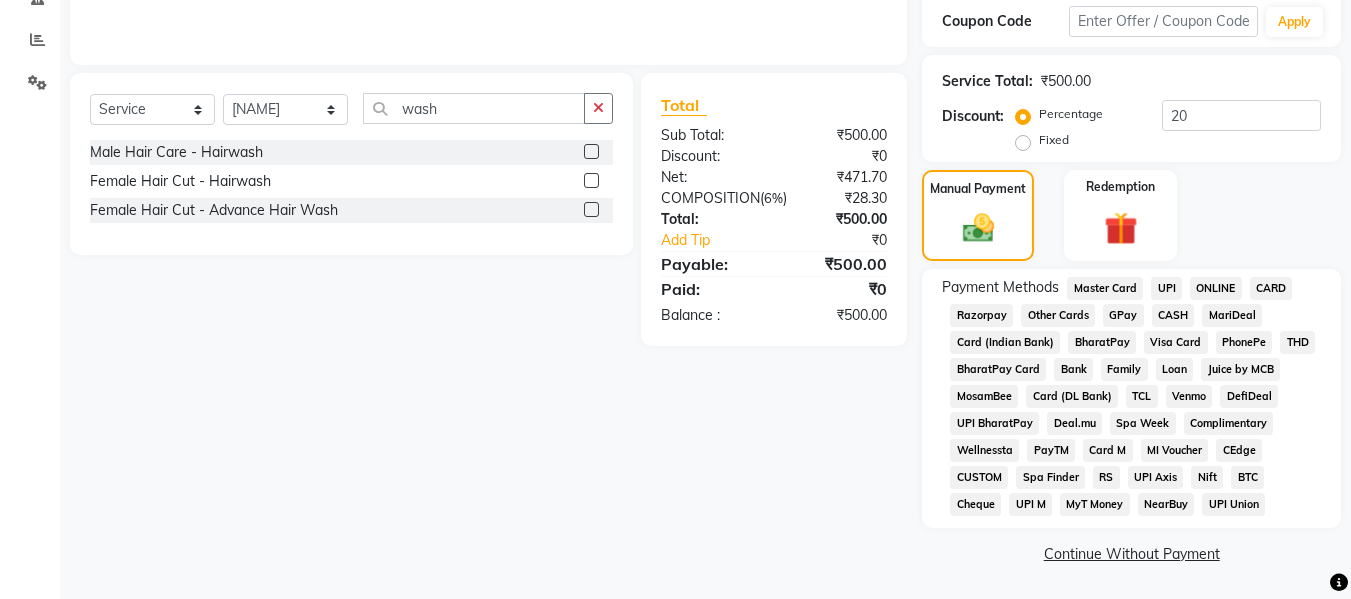 click on "CASH" 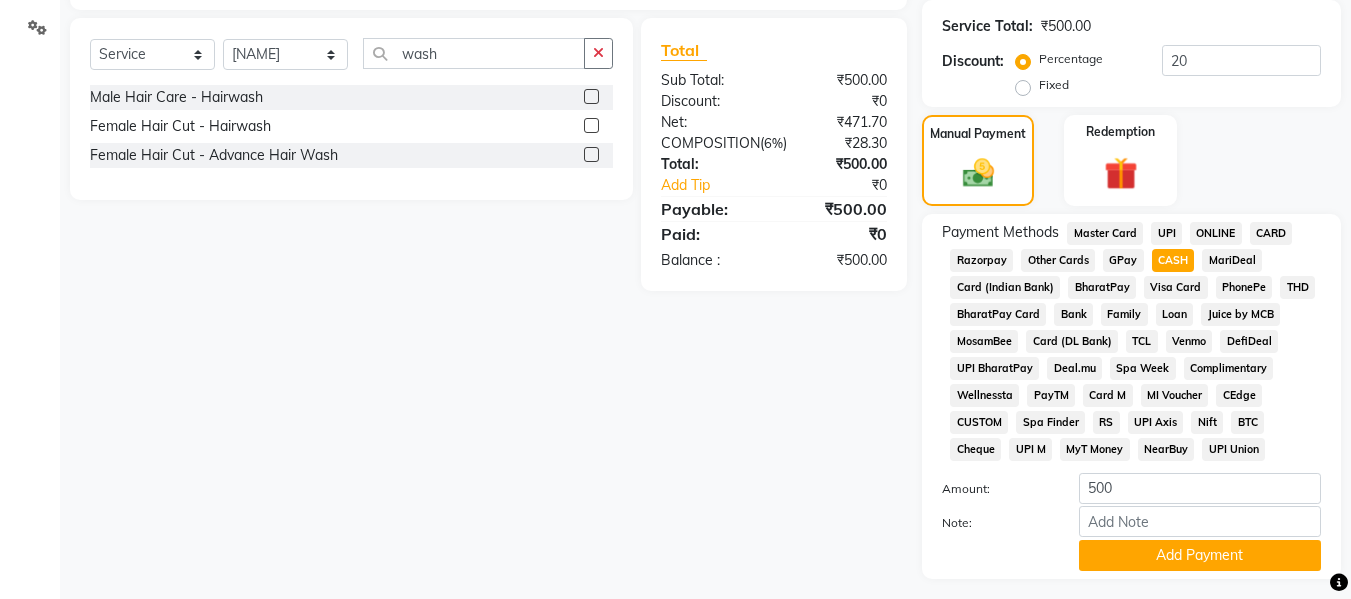 scroll, scrollTop: 509, scrollLeft: 0, axis: vertical 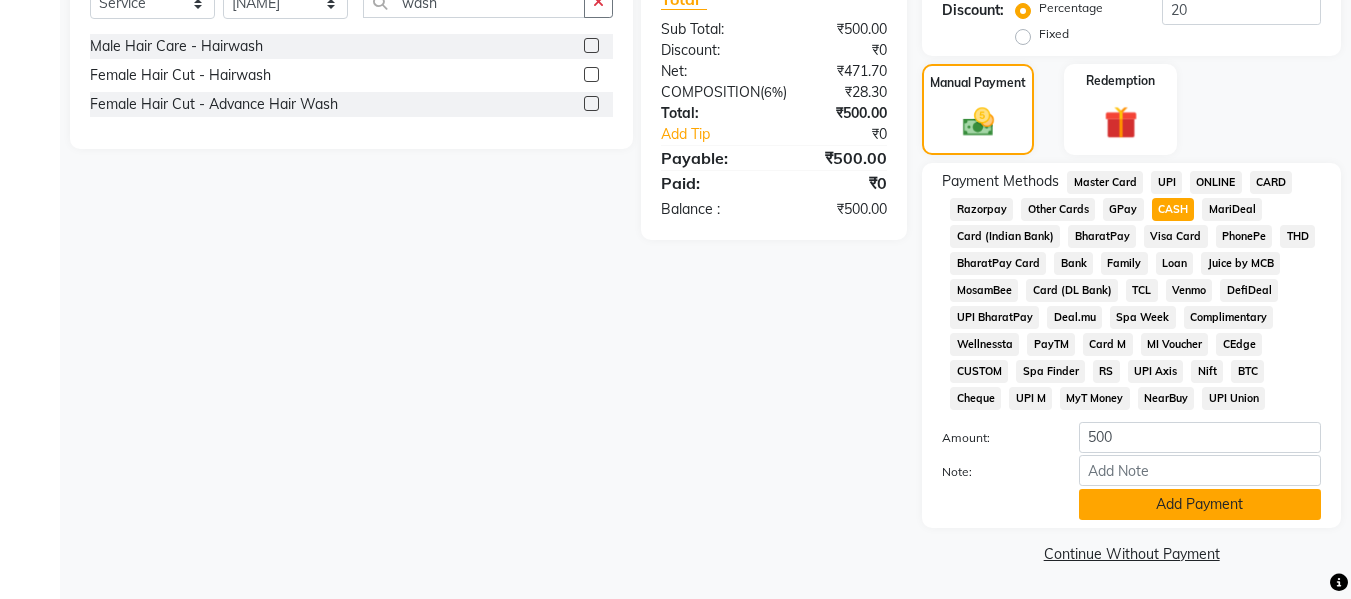 click on "Add Payment" 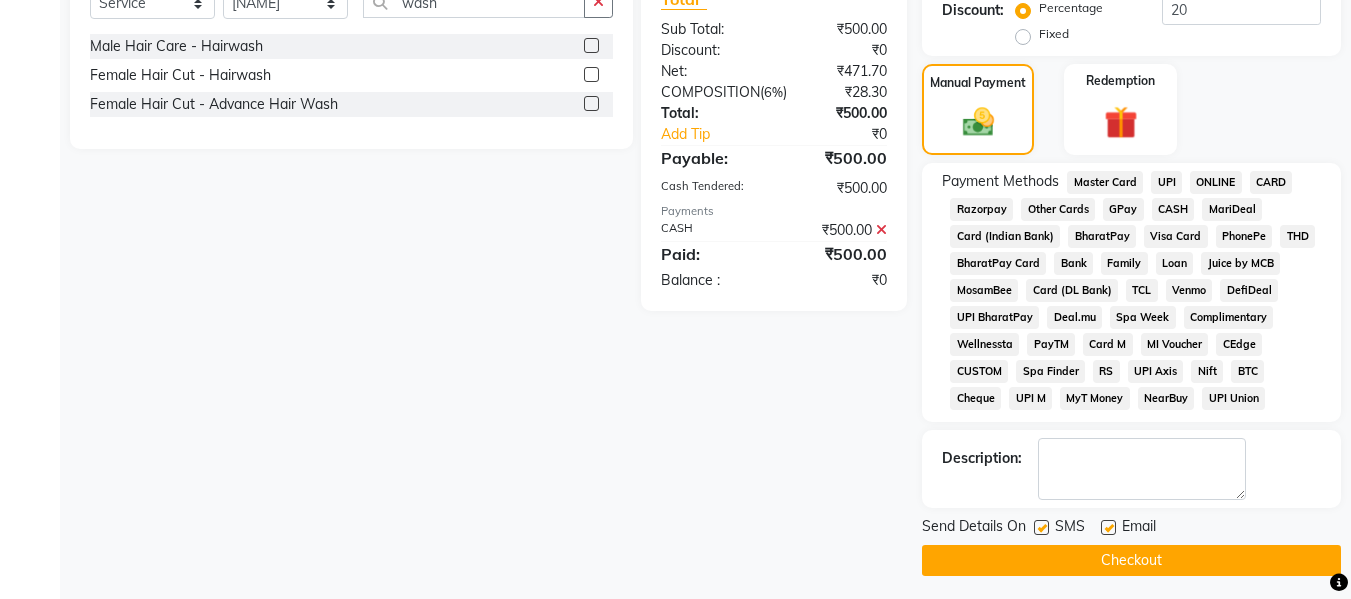 click on "Checkout" 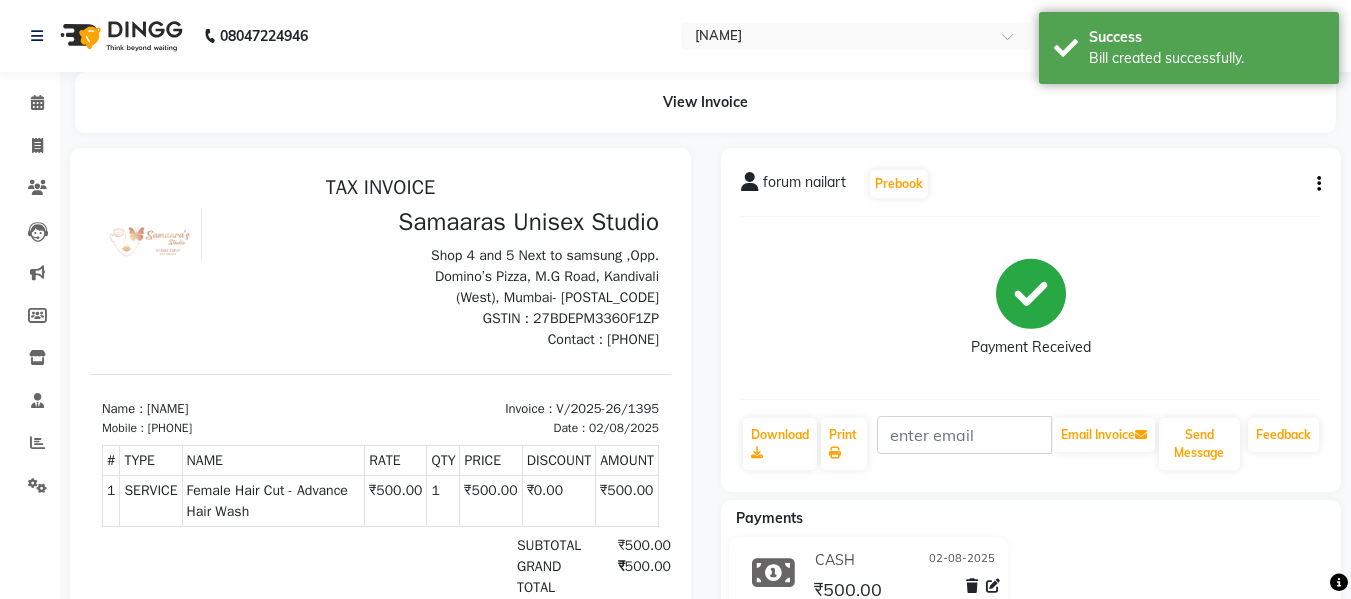 scroll, scrollTop: 0, scrollLeft: 0, axis: both 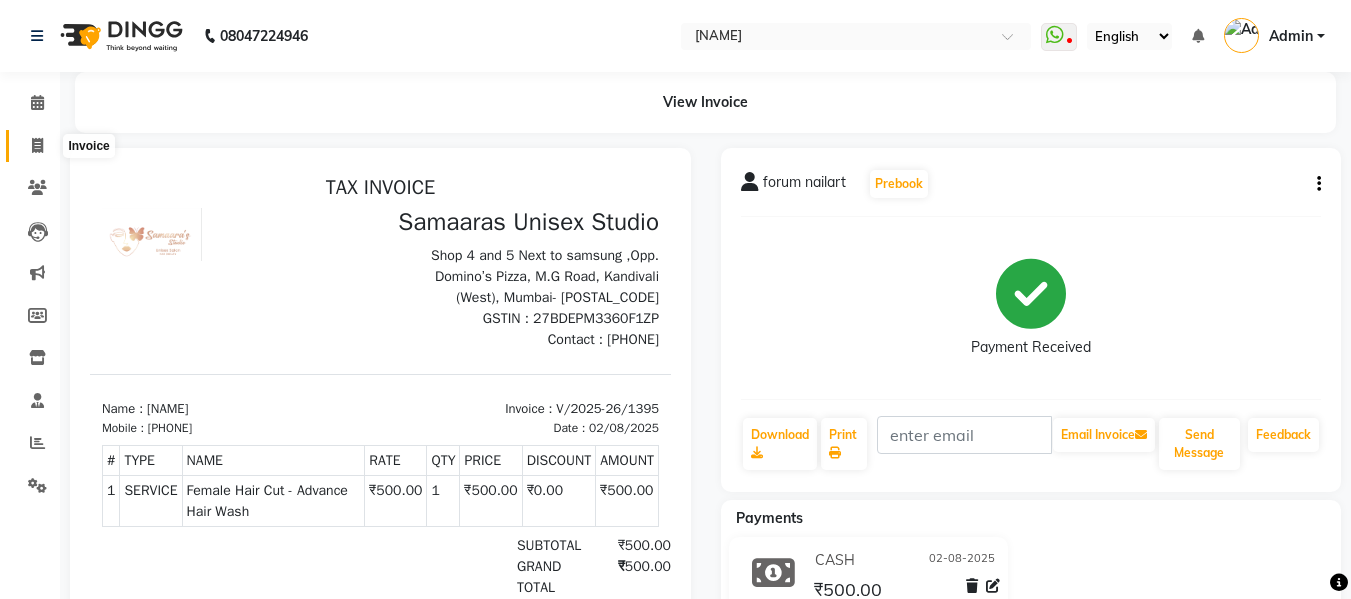 click 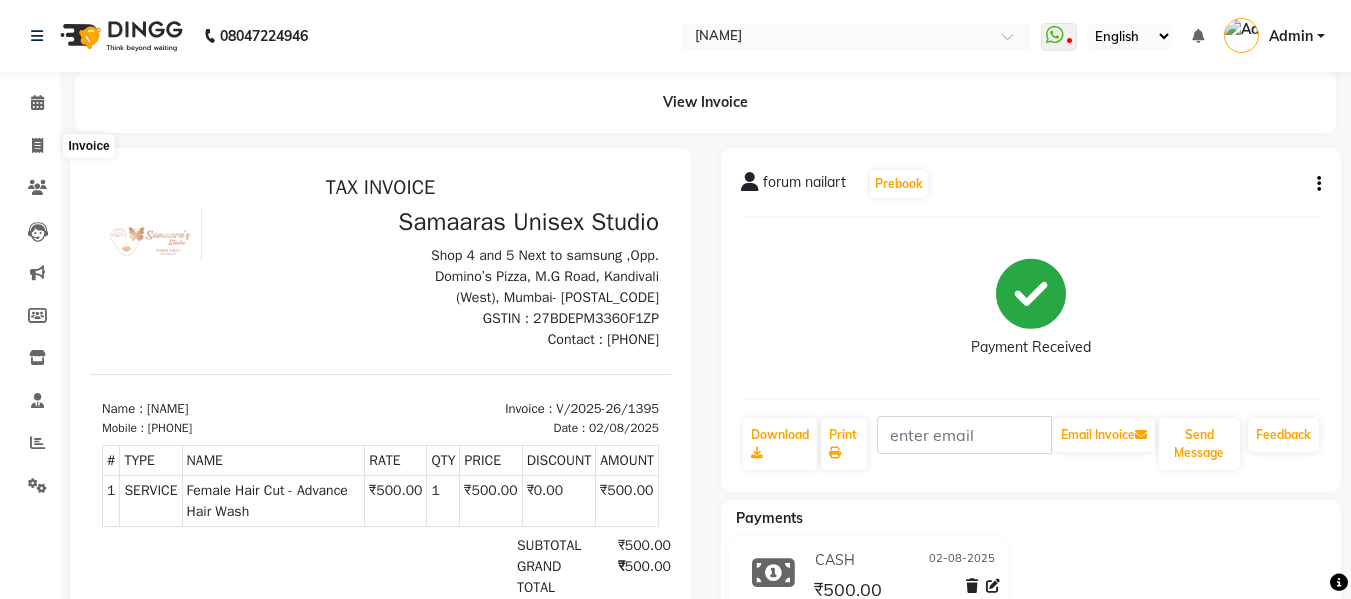 select on "4525" 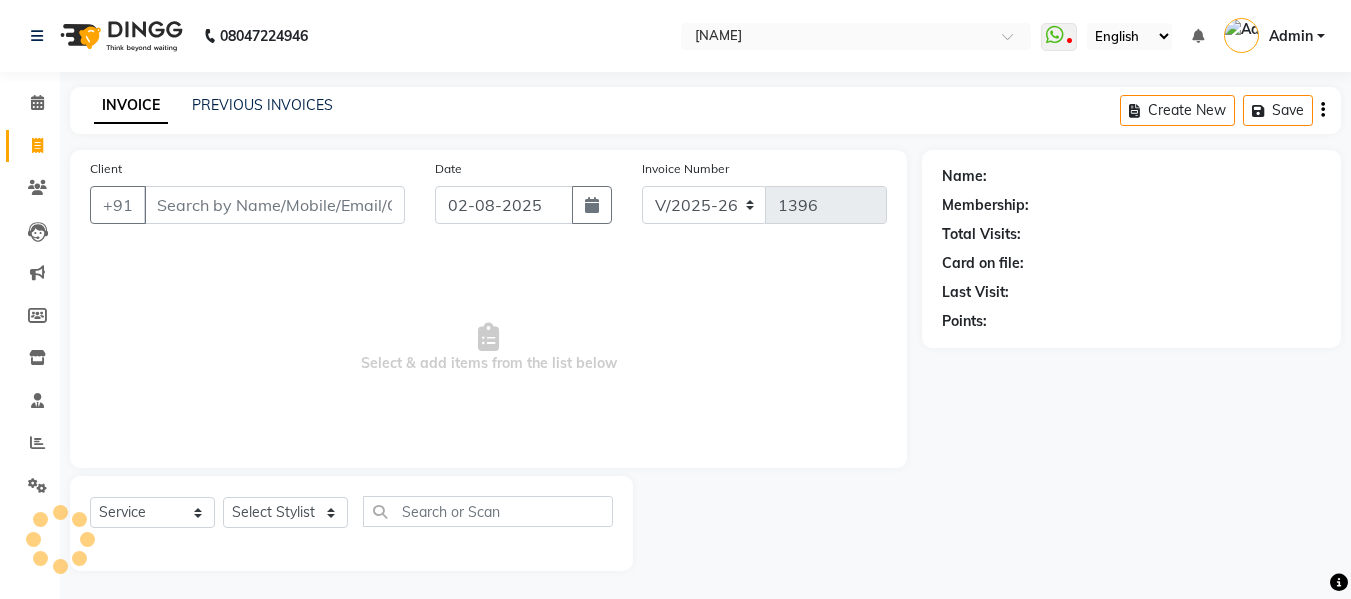 scroll, scrollTop: 2, scrollLeft: 0, axis: vertical 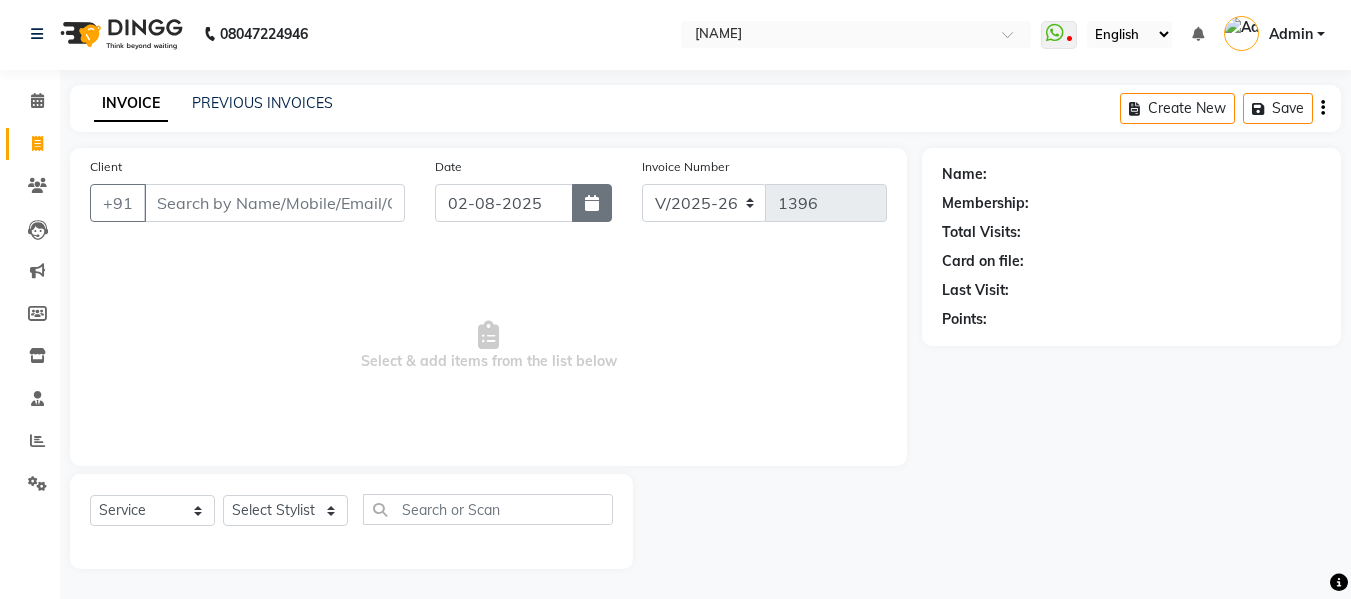 click 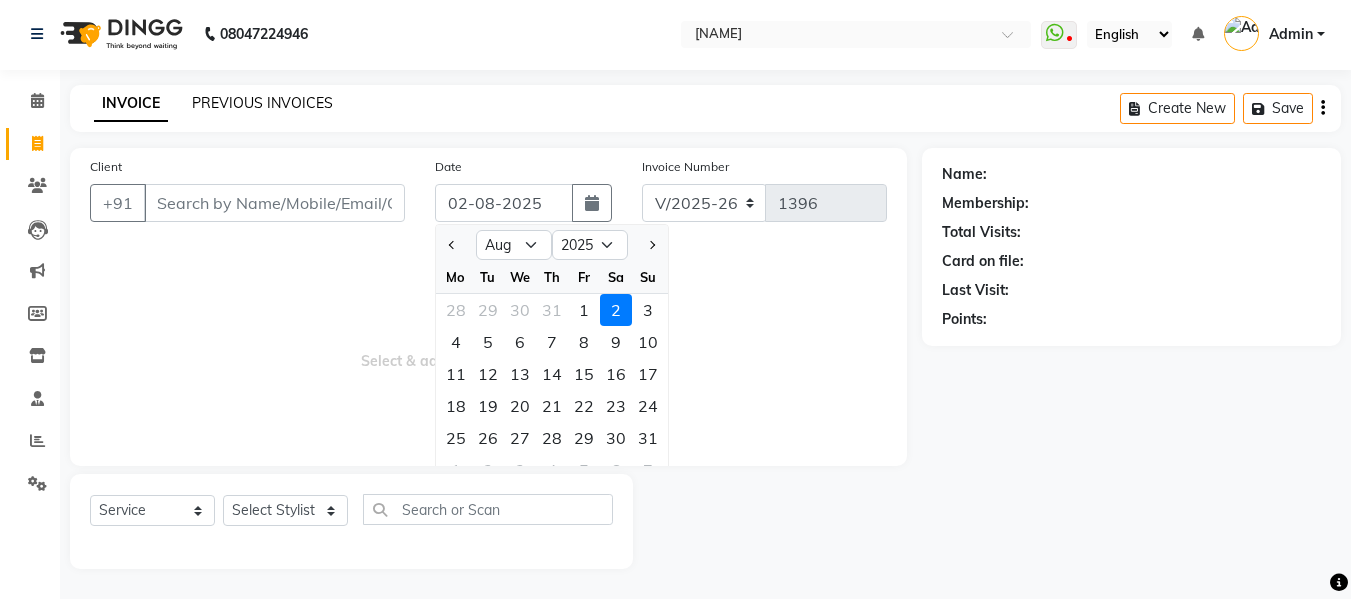 click on "PREVIOUS INVOICES" 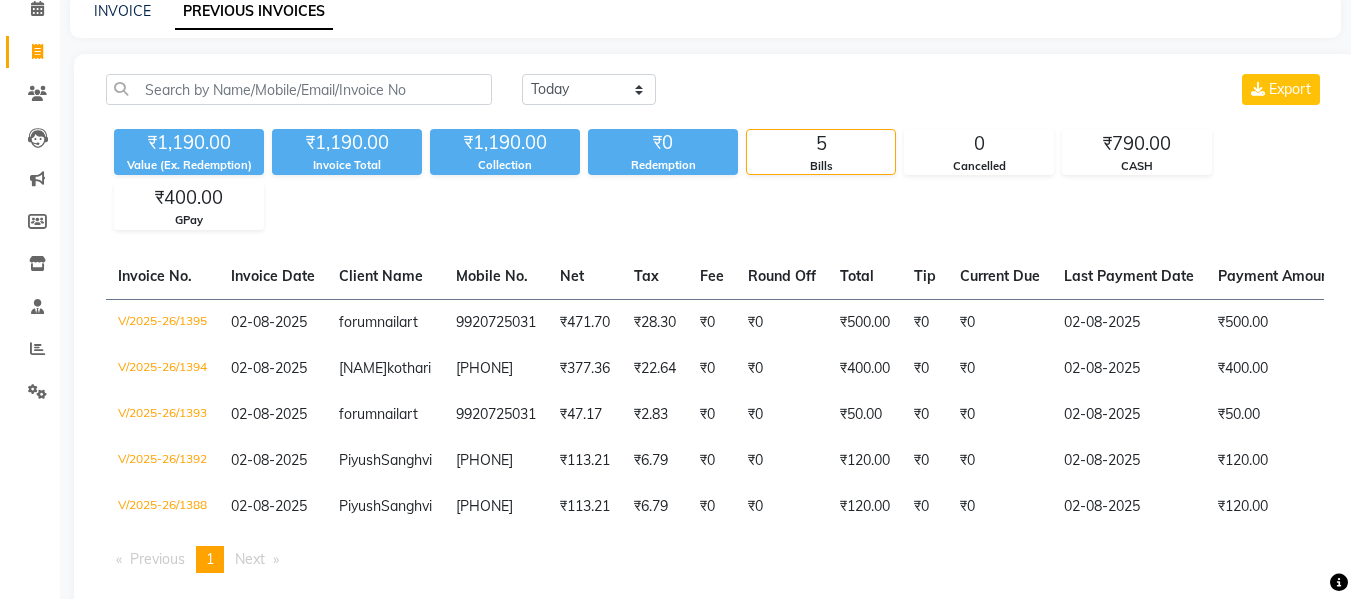 scroll, scrollTop: 0, scrollLeft: 0, axis: both 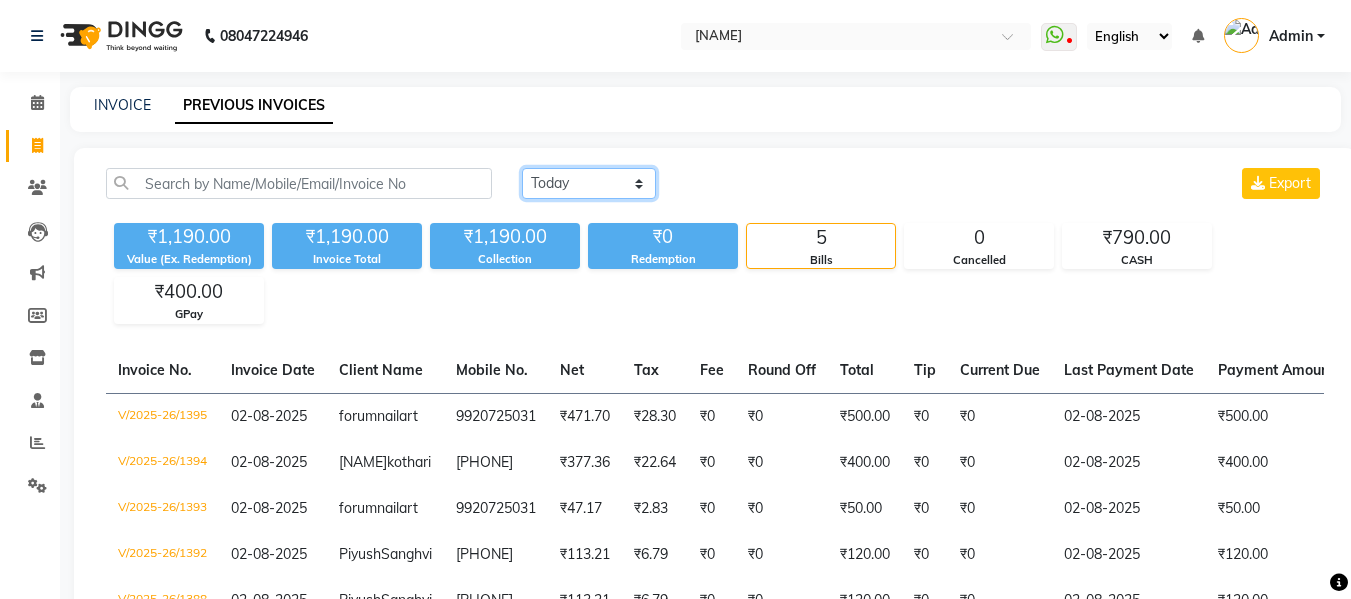 click on "Today Yesterday Custom Range" 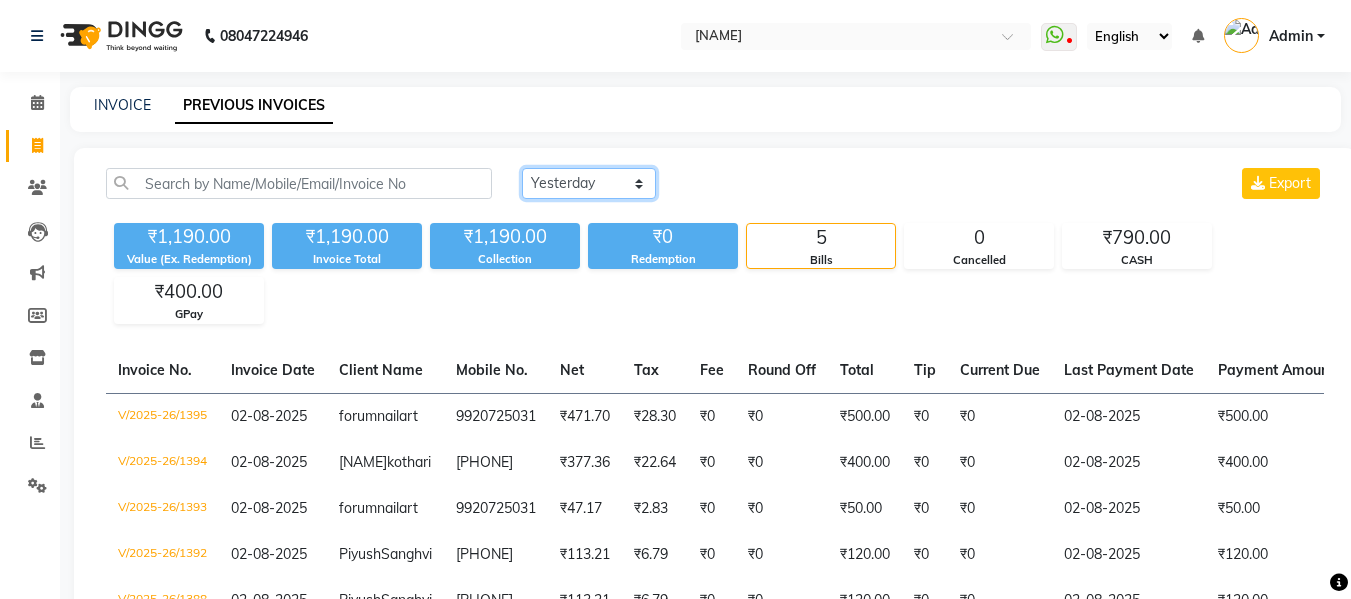 click on "Today Yesterday Custom Range" 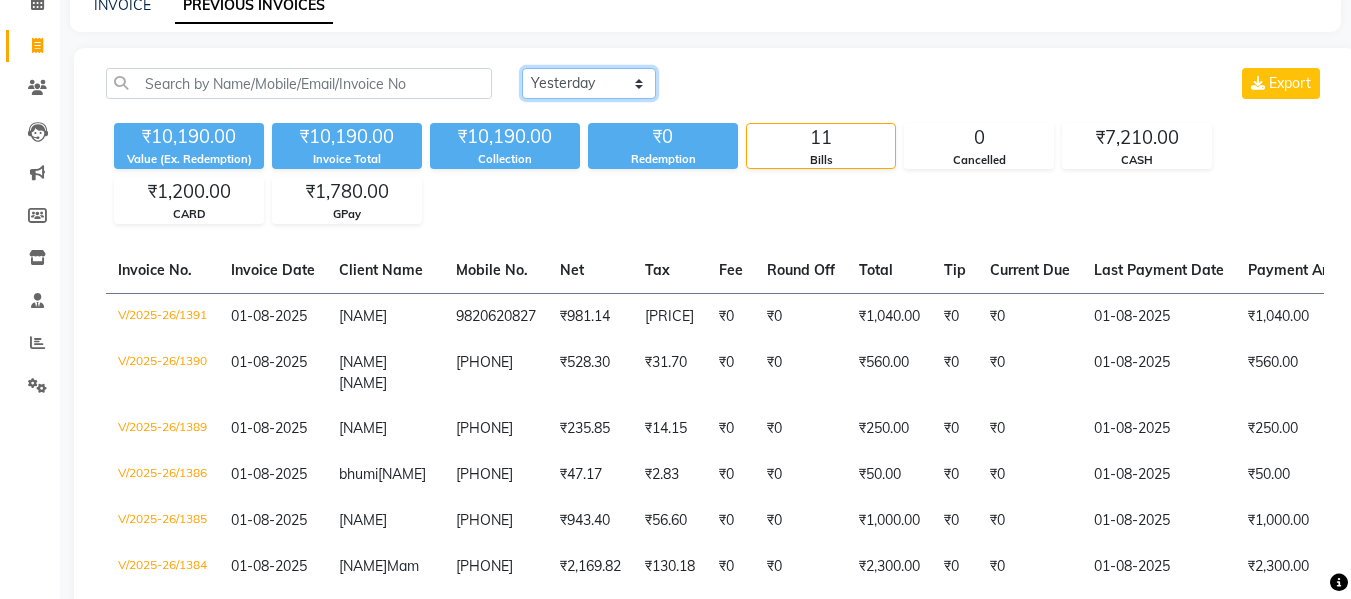 scroll, scrollTop: 0, scrollLeft: 0, axis: both 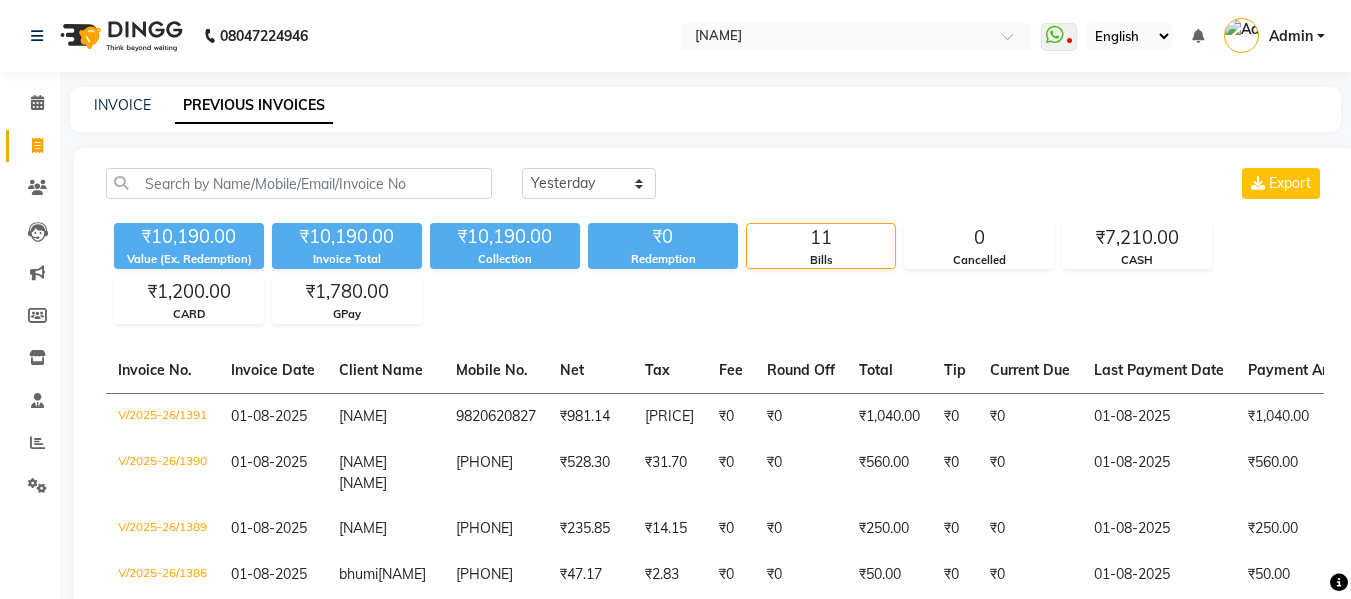 click on "INVOICE PREVIOUS INVOICES" 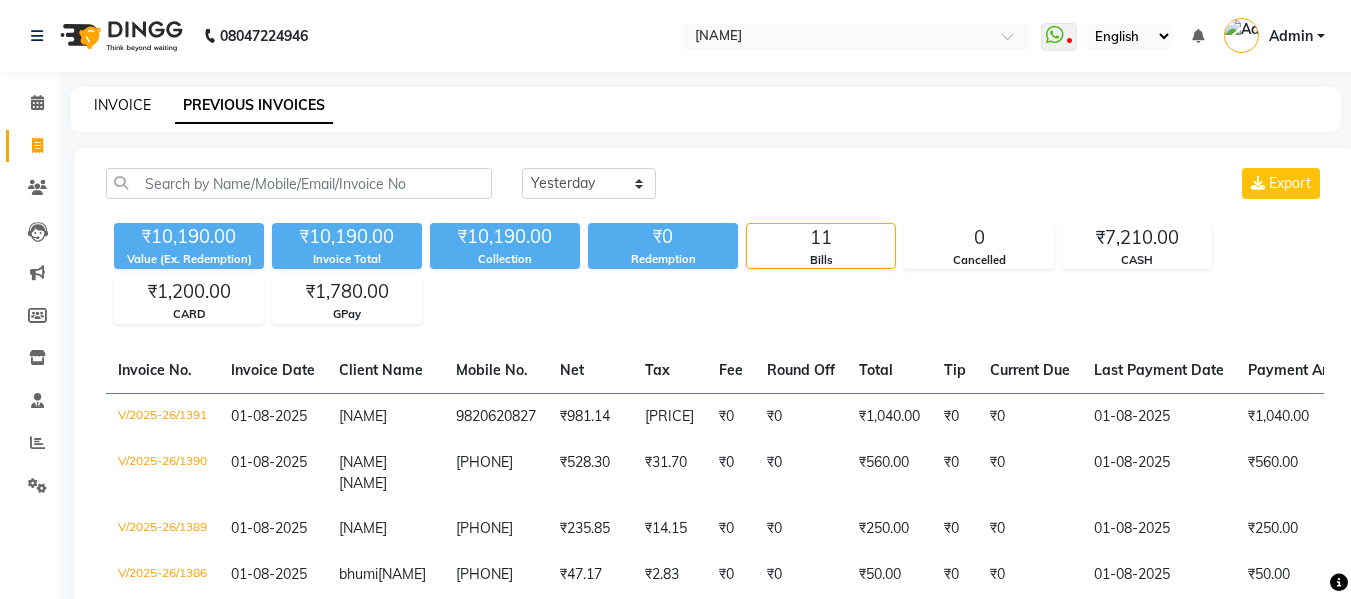 drag, startPoint x: 119, startPoint y: 93, endPoint x: 119, endPoint y: 105, distance: 12 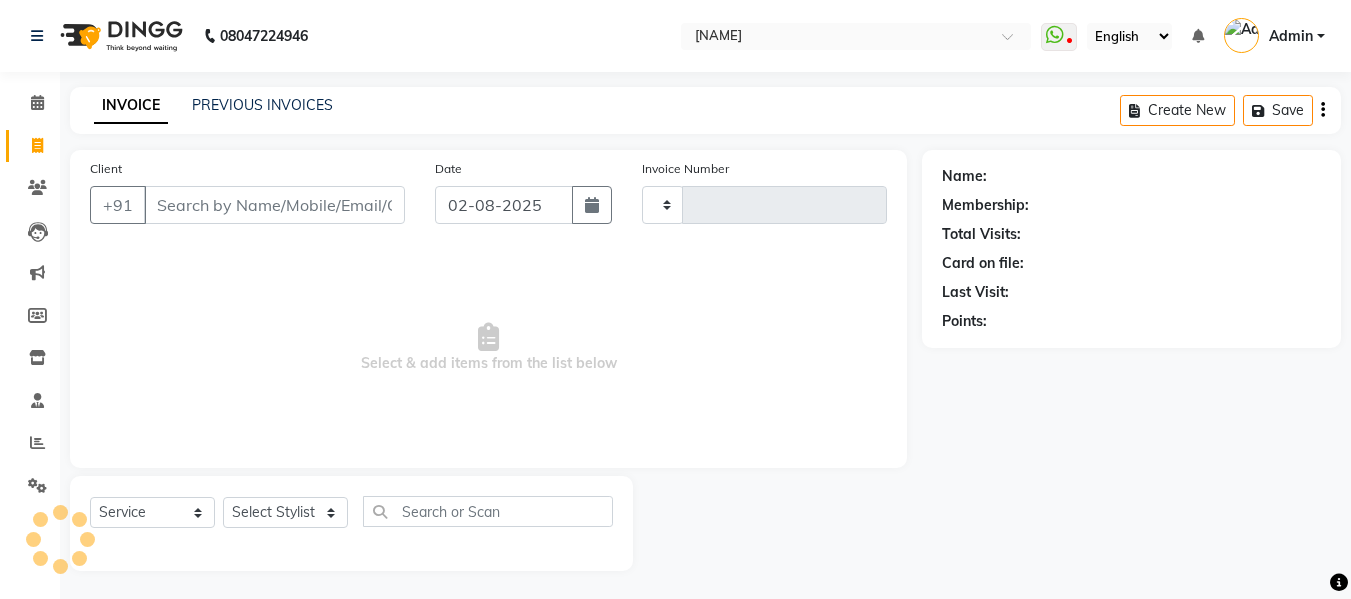 scroll, scrollTop: 2, scrollLeft: 0, axis: vertical 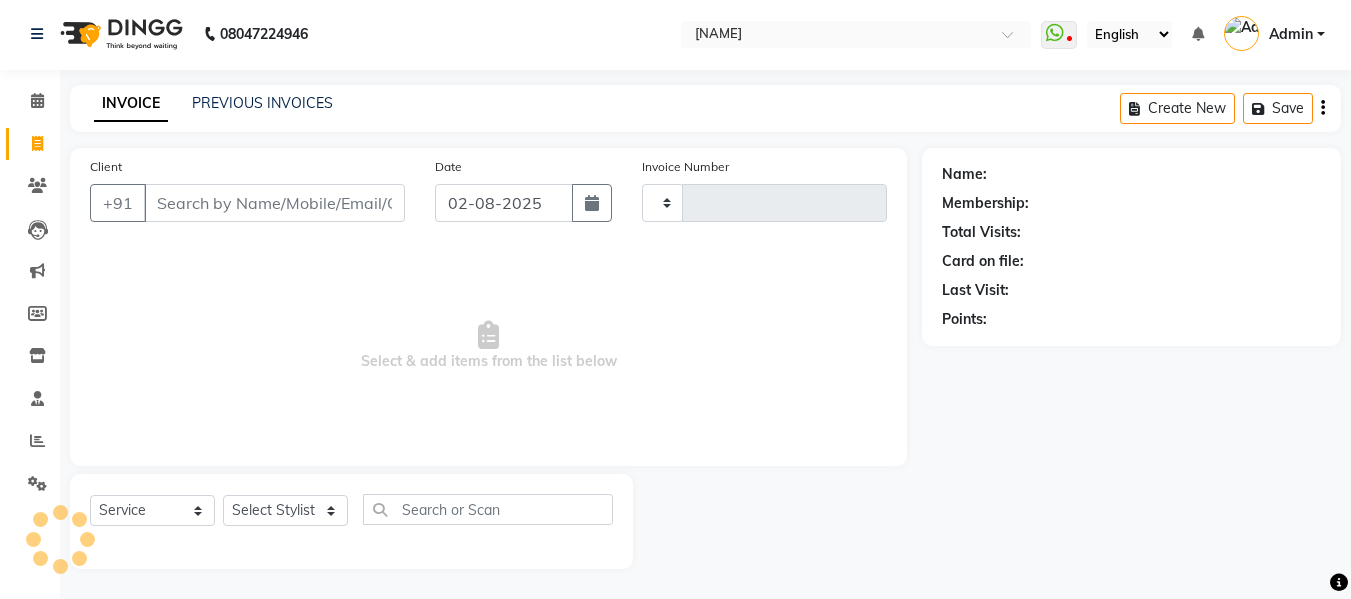 type on "1396" 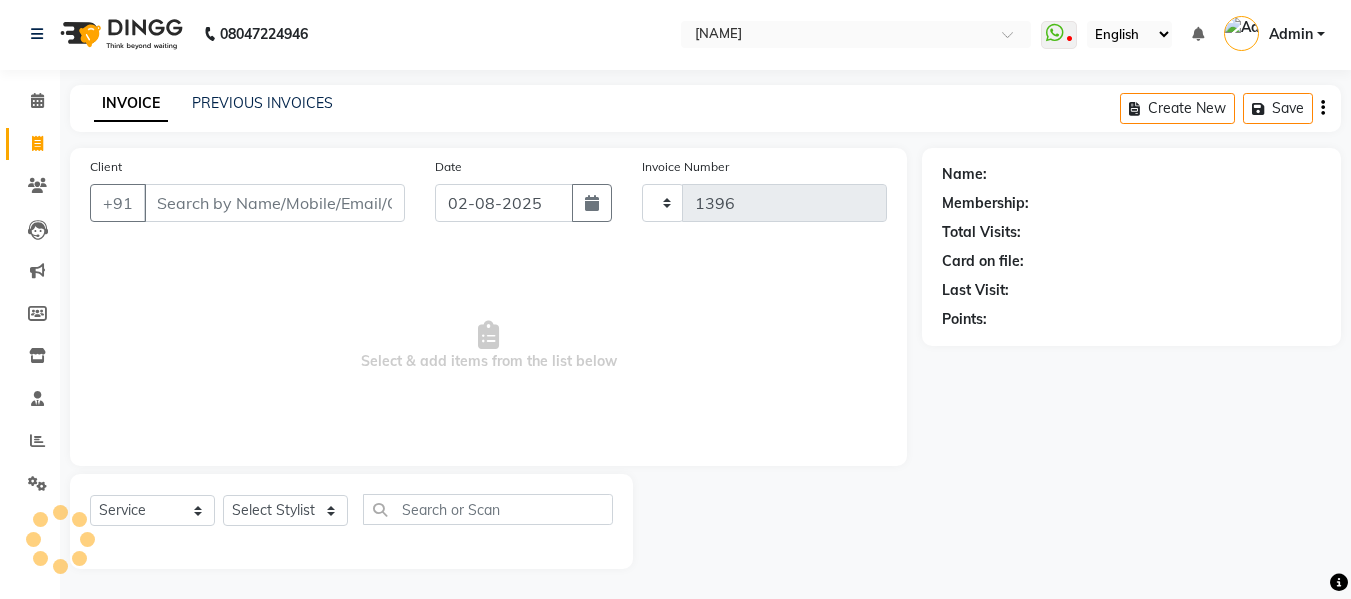 select on "4525" 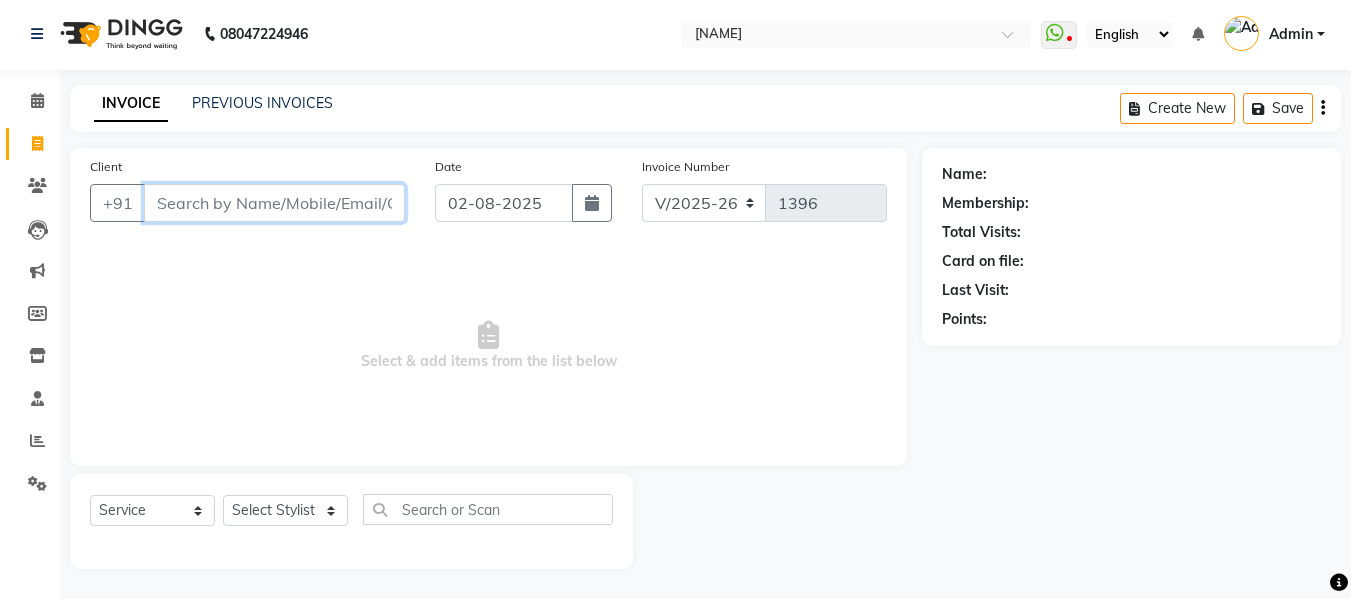 click on "Client" at bounding box center [274, 203] 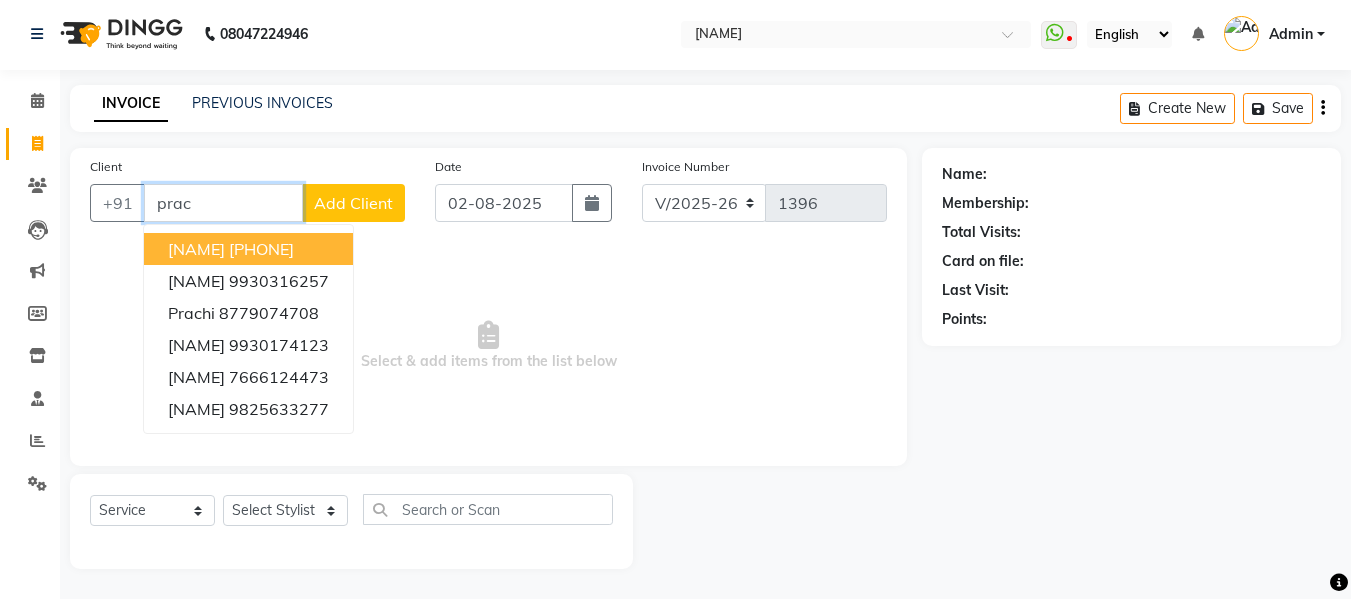 click on "[PHONE]" at bounding box center (261, 249) 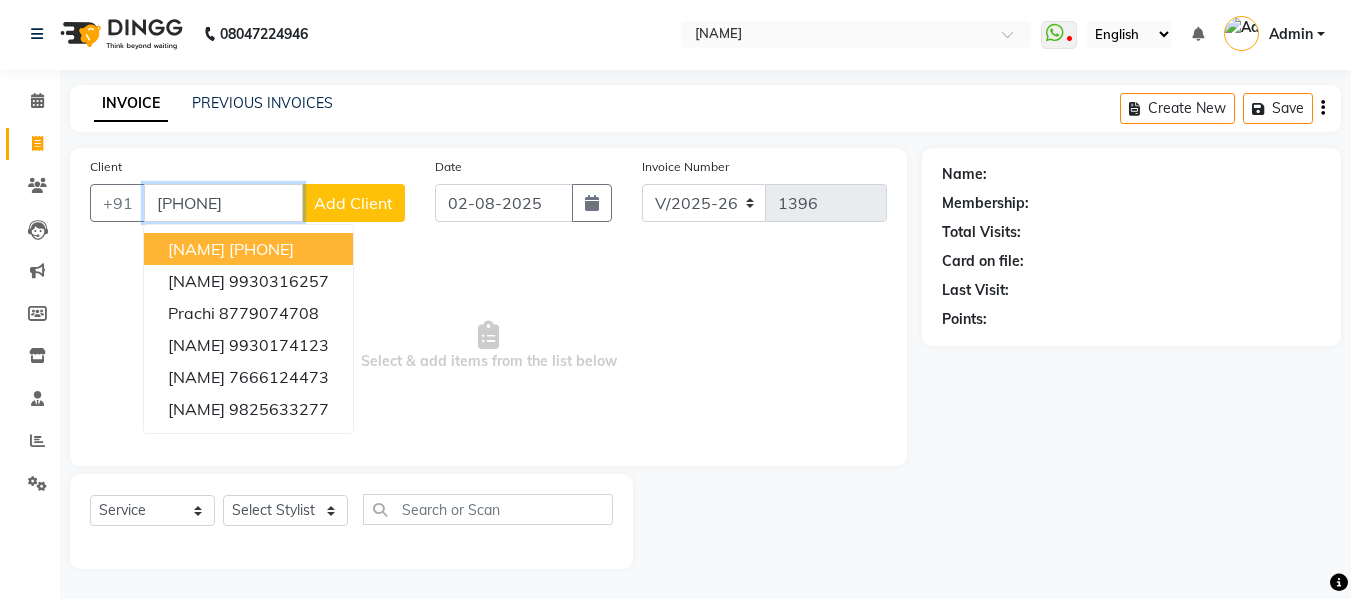 type on "[PHONE]" 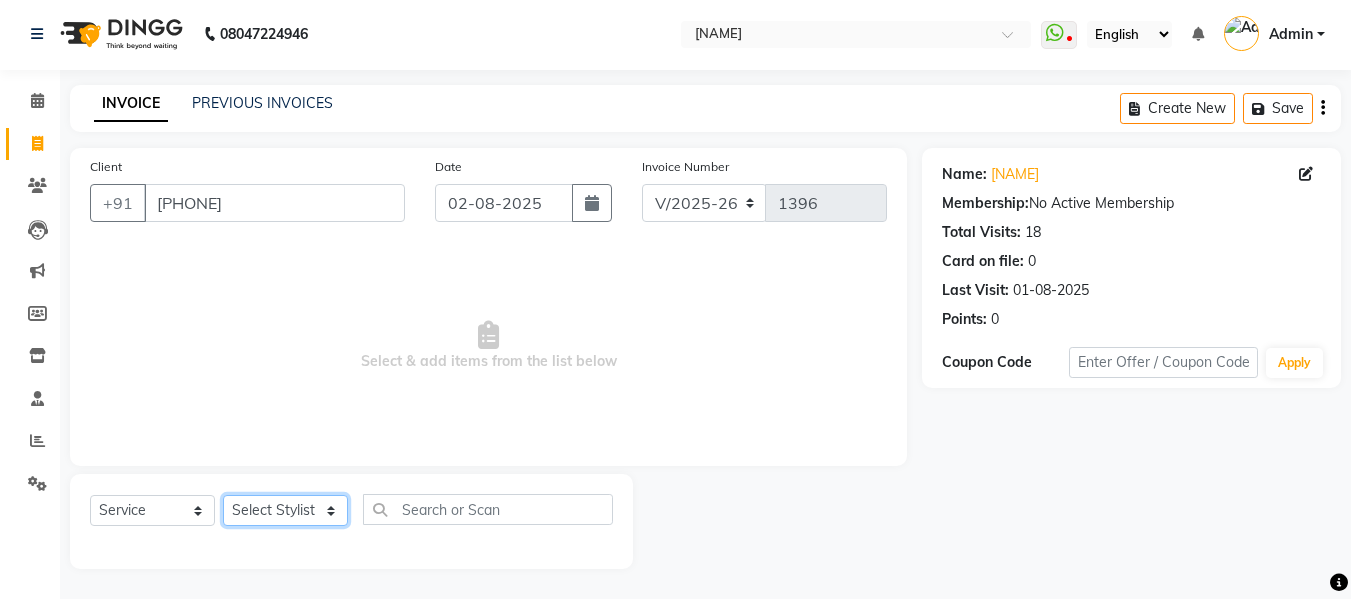 click on "Select Stylist [NAME] [NAME] Front Desk [NAME] [NAME] [NAME] [NAME]" 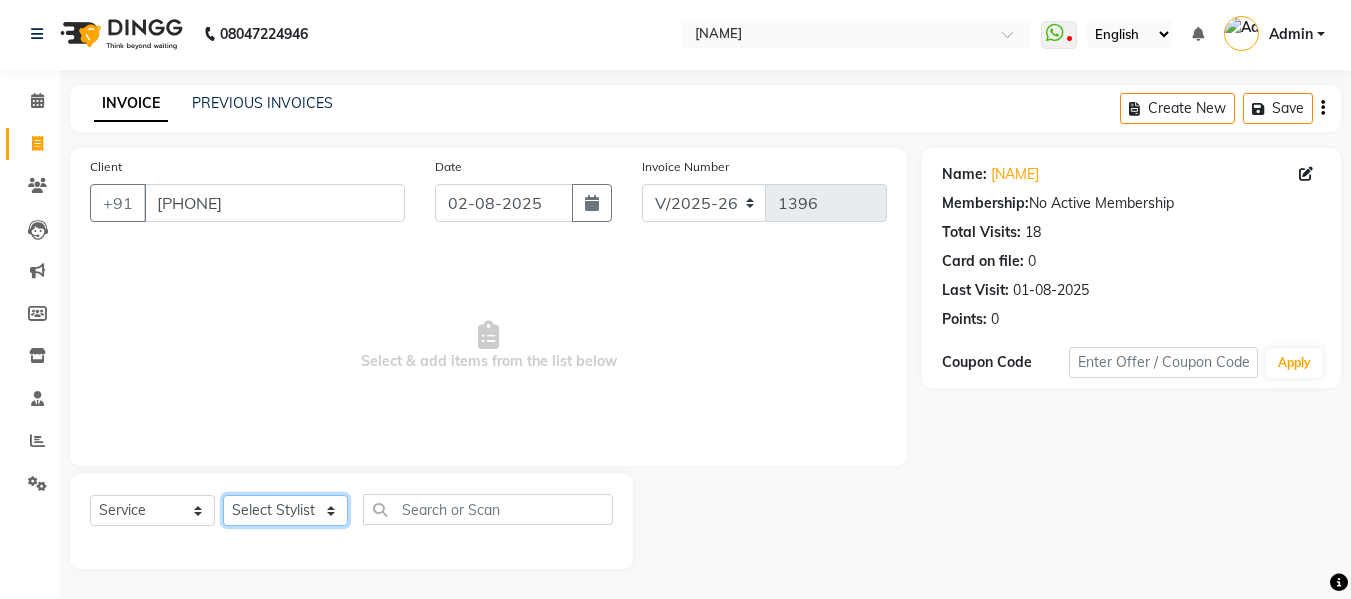 click on "Select Stylist [NAME] [NAME] Front Desk [NAME] [NAME] [NAME] [NAME]" 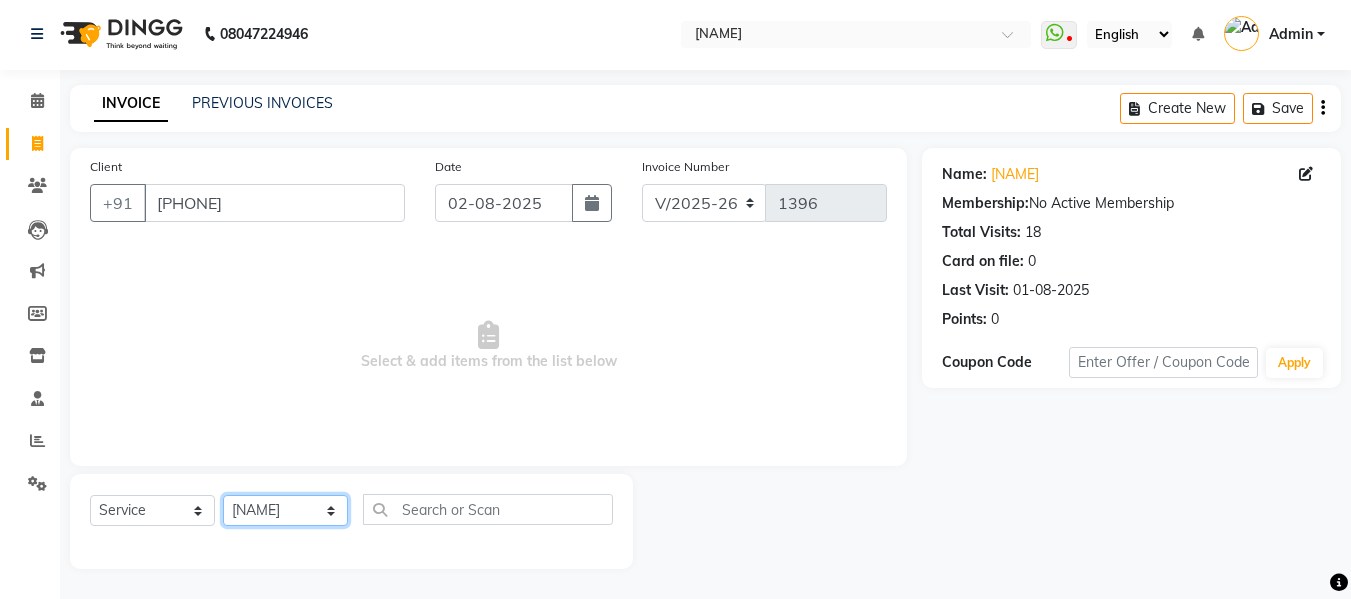 click on "Select Stylist [NAME] [NAME] Front Desk [NAME] [NAME] [NAME] [NAME]" 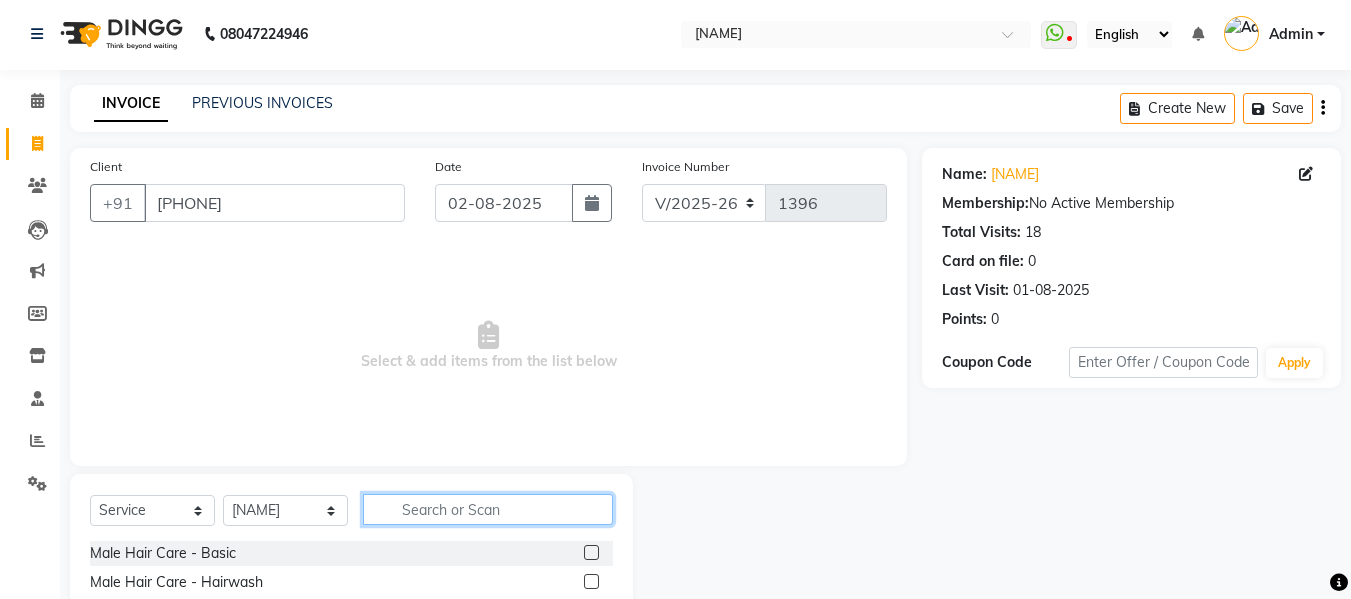 click 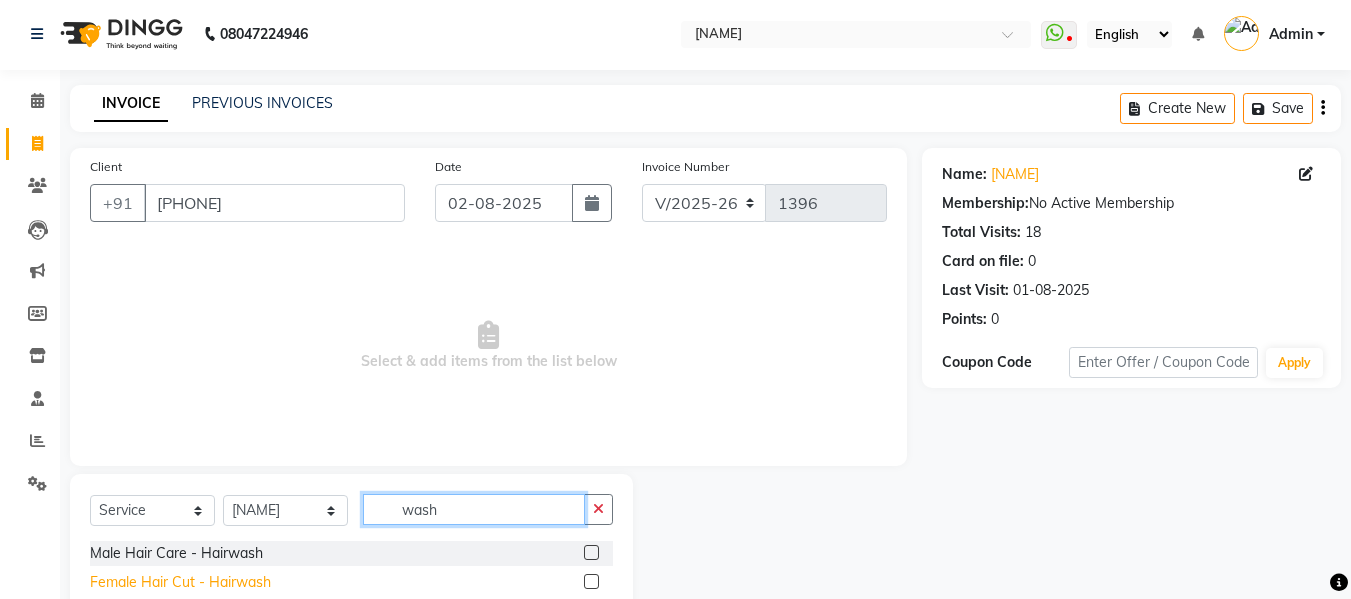 type on "wash" 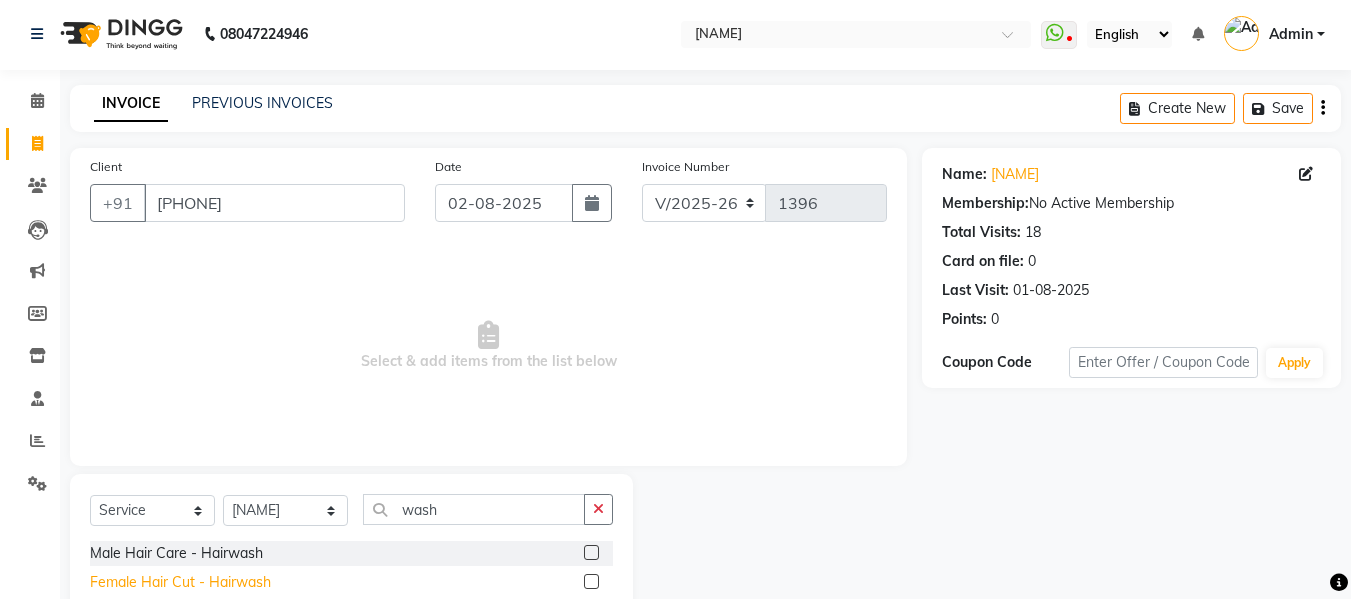 click on "Female Hair Cut  - Hairwash" 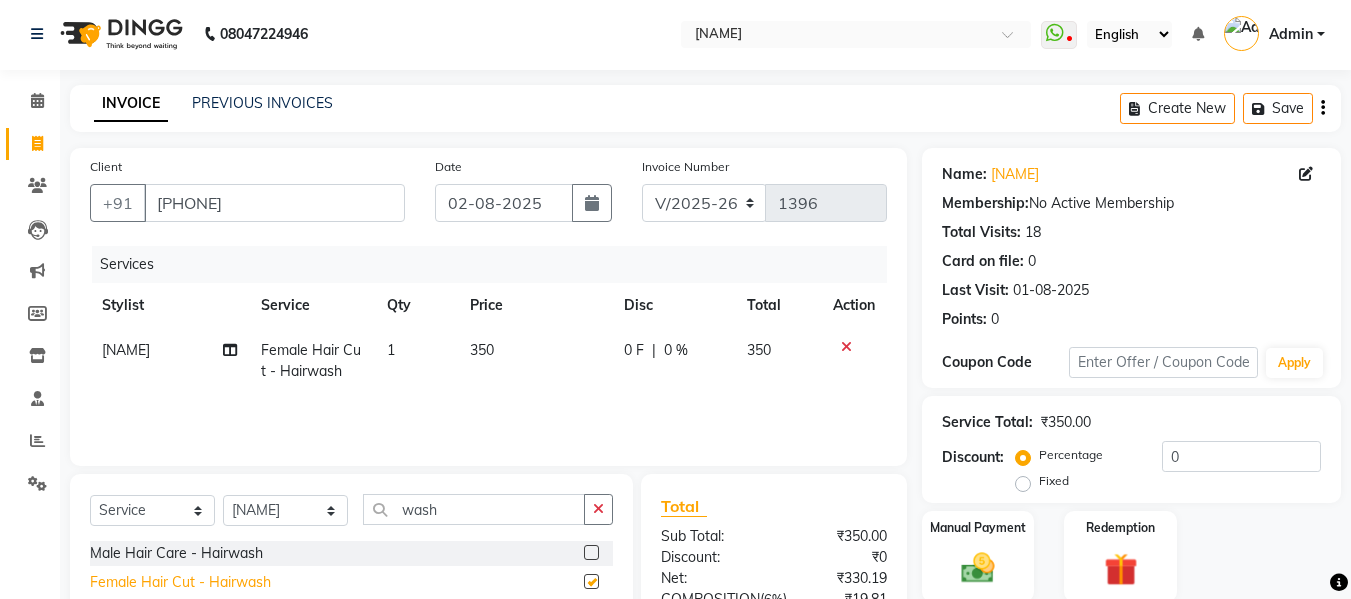 checkbox on "false" 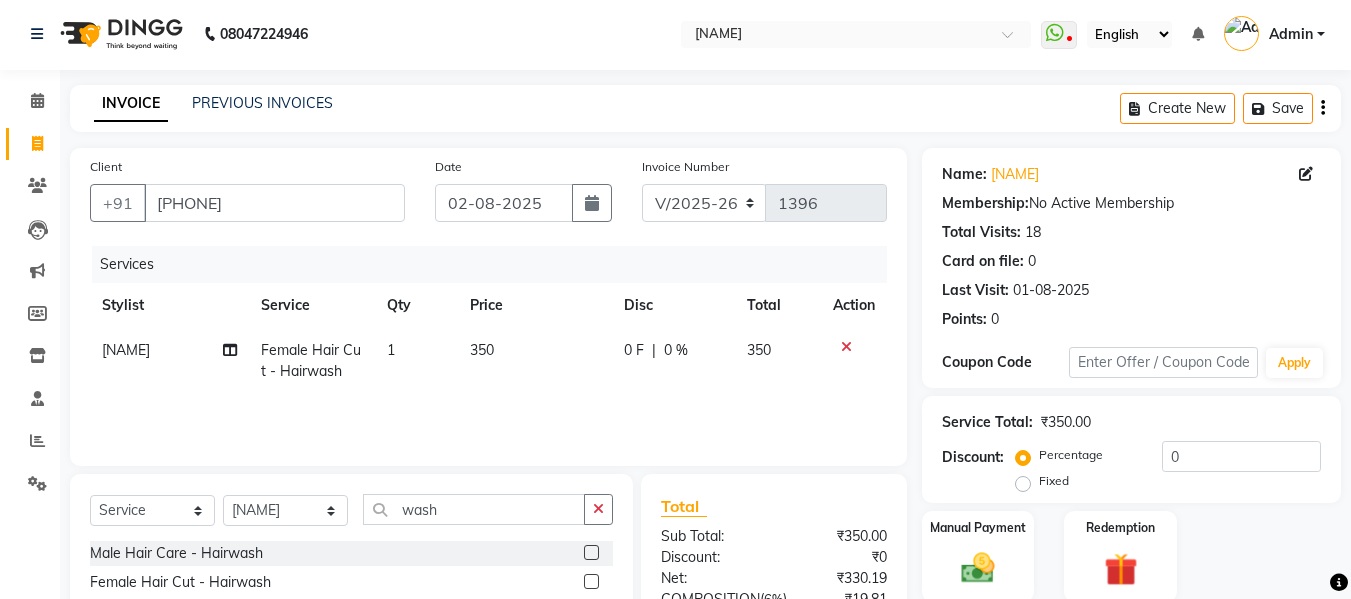 click on "0 %" 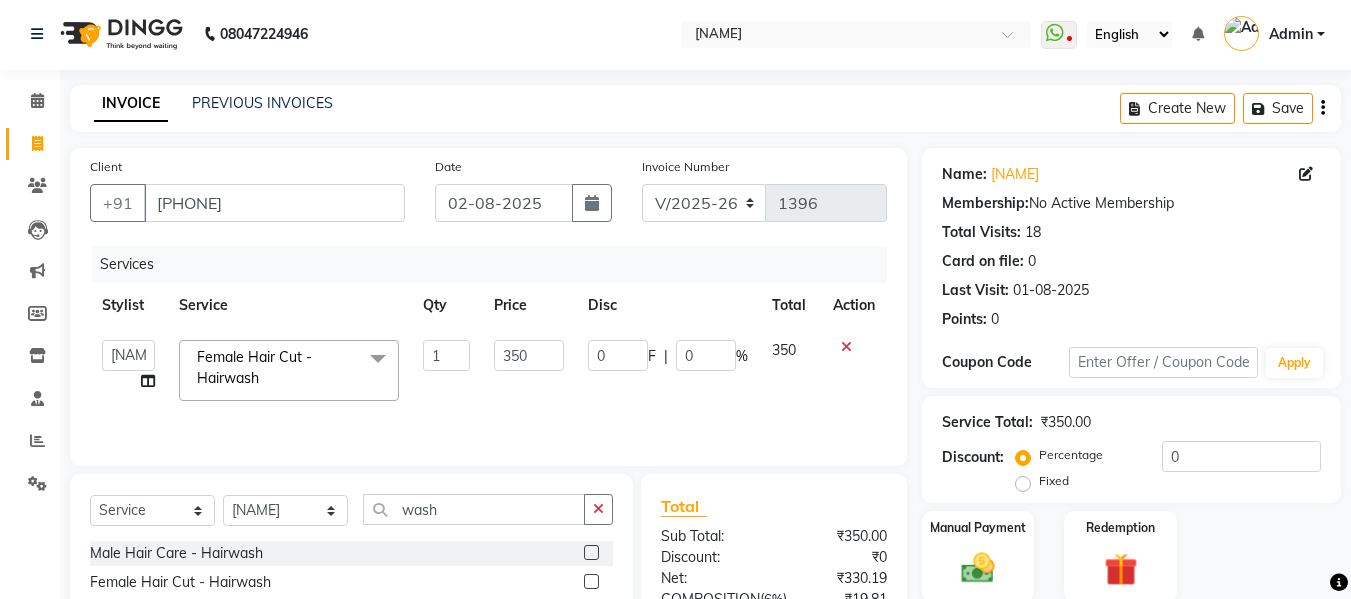 click on "0 F | 0 %" 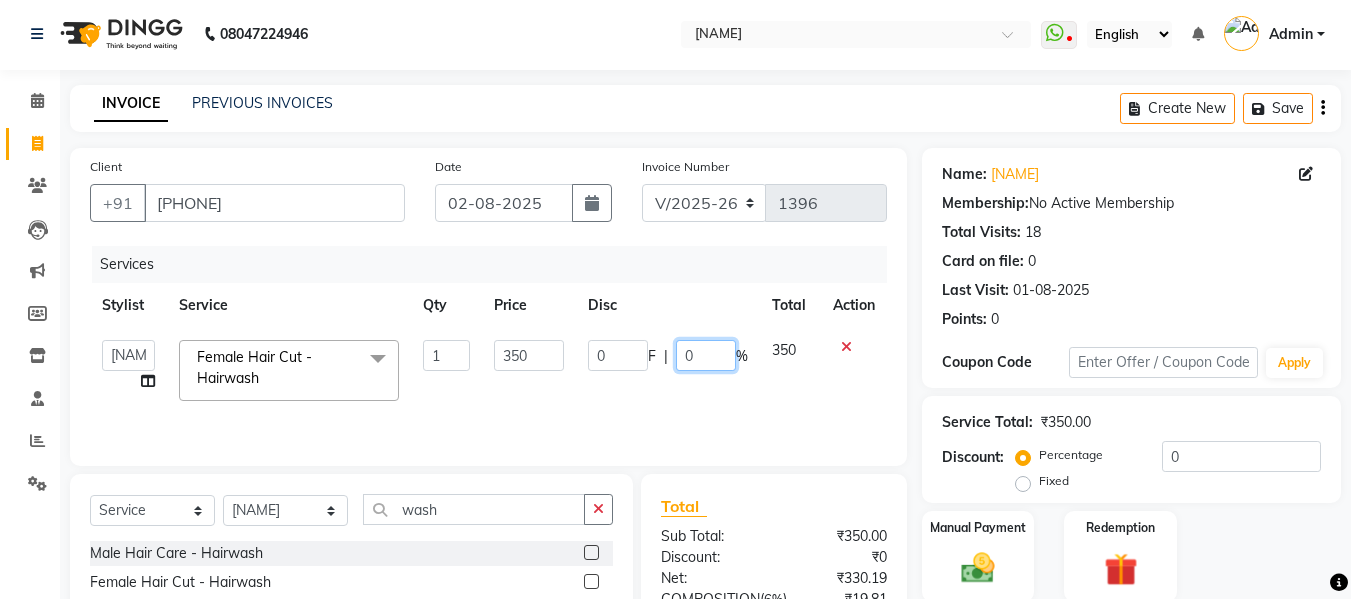 click on "0" 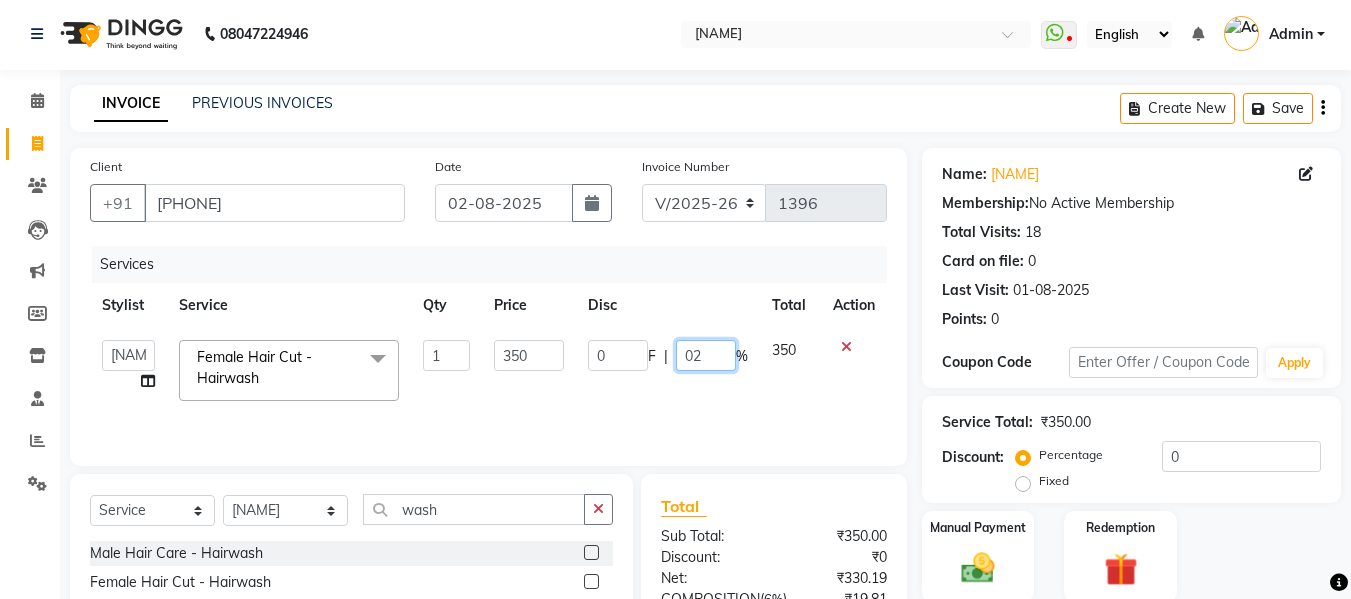 type on "020" 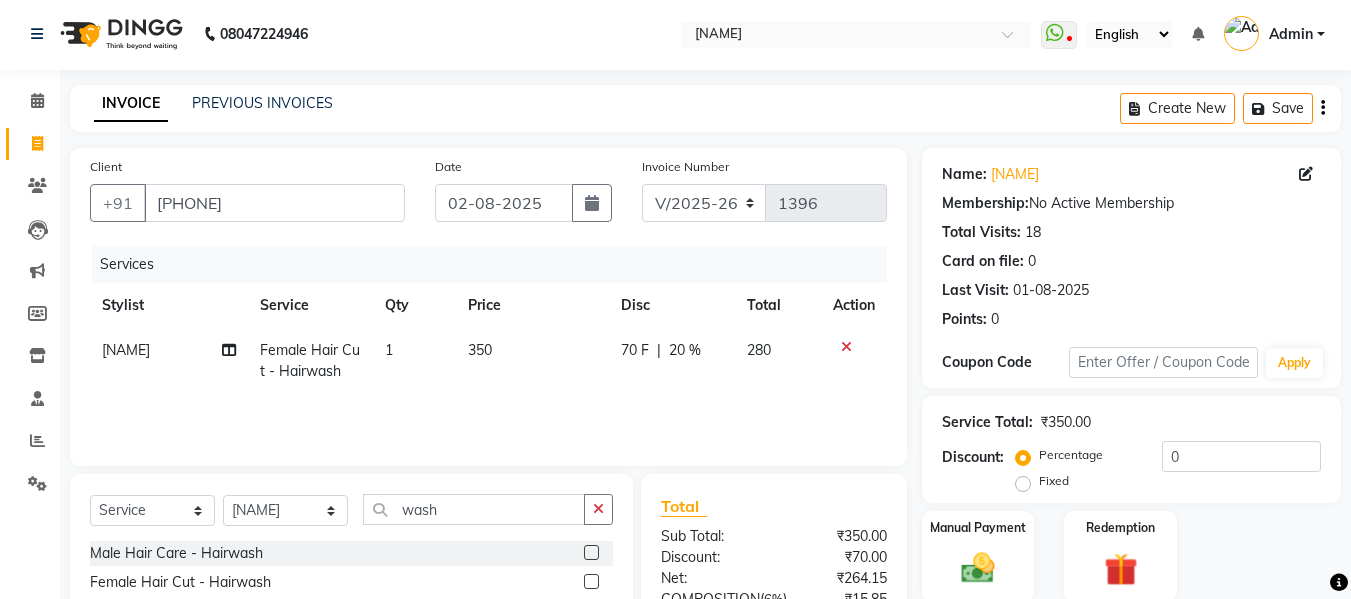 click on "70 F | 20 %" 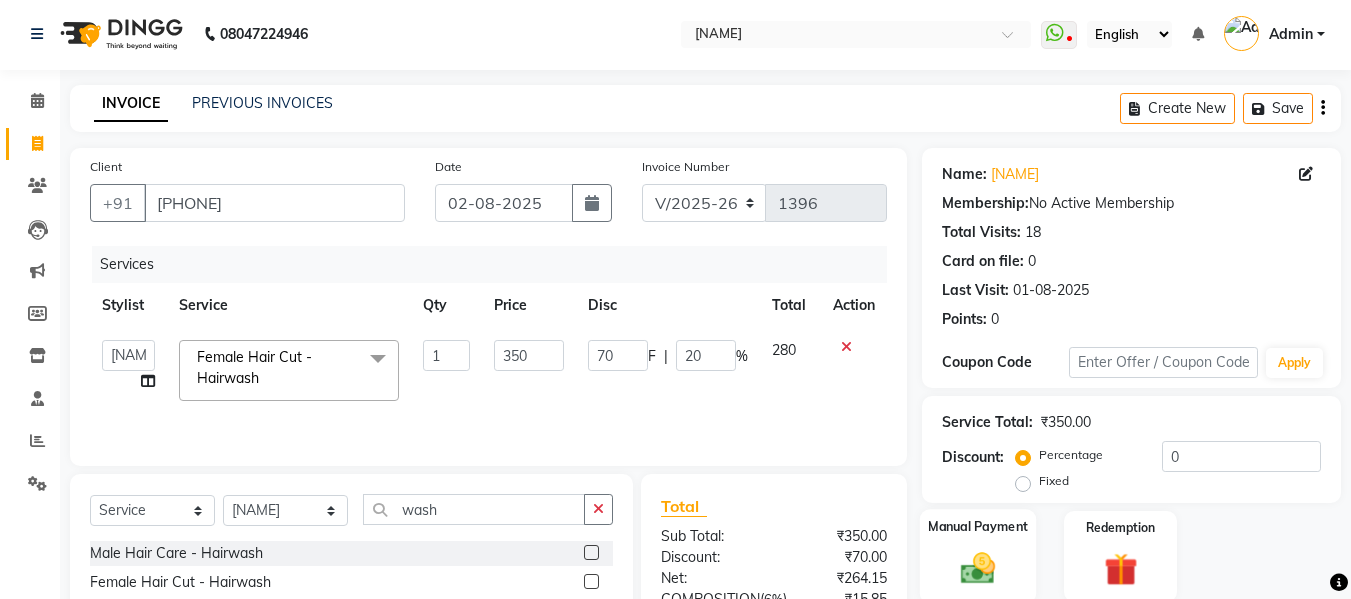 click 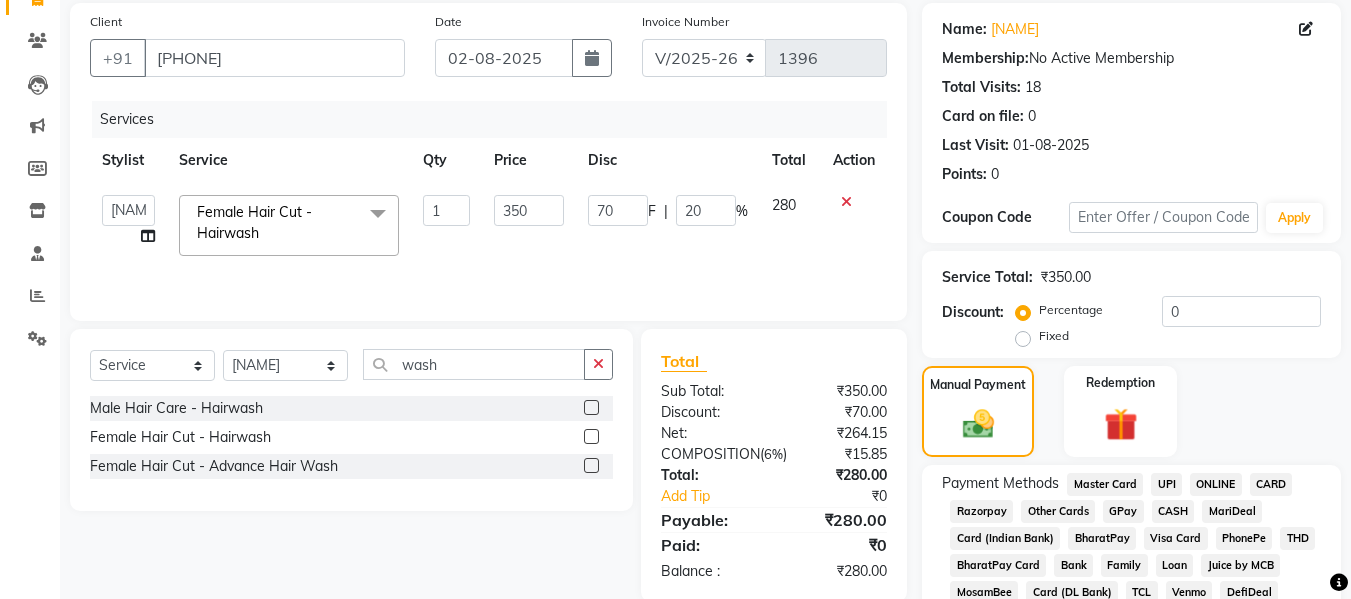 scroll, scrollTop: 343, scrollLeft: 0, axis: vertical 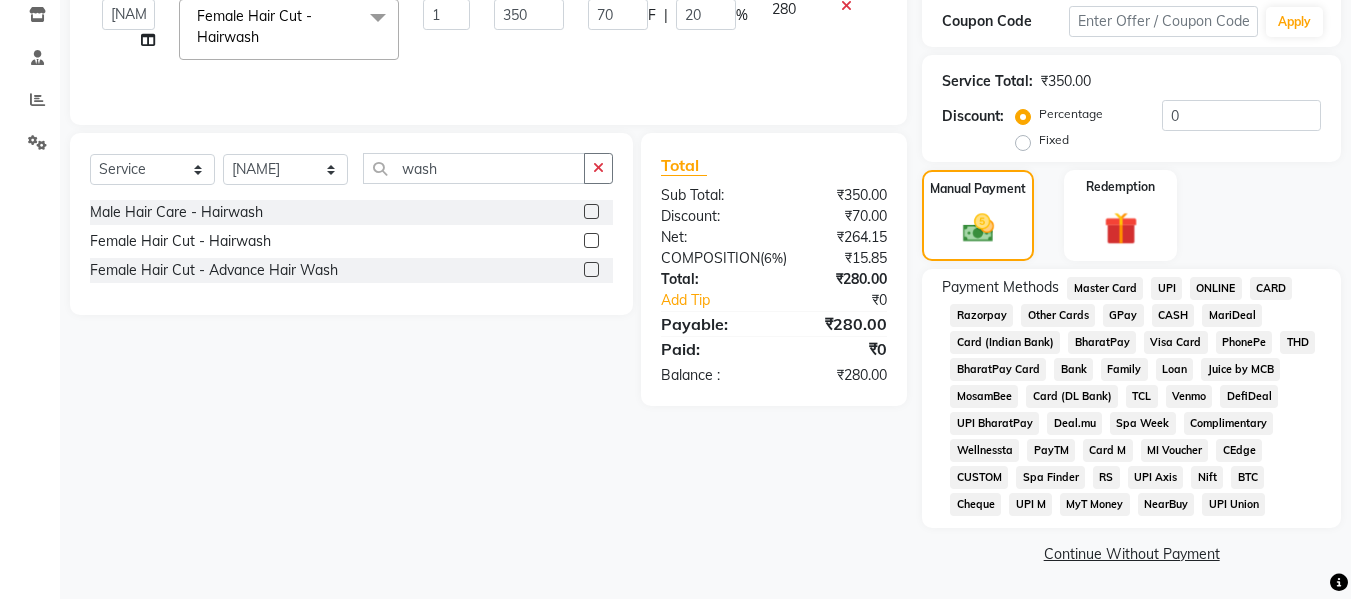 click on "CARD" 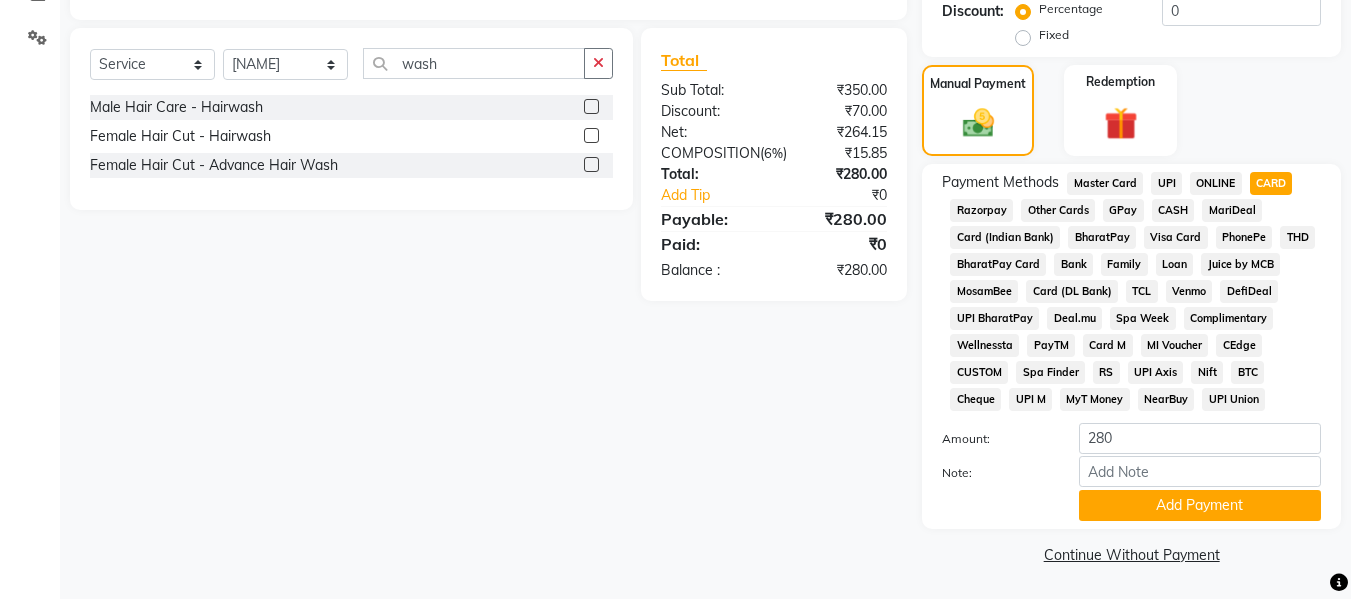scroll, scrollTop: 449, scrollLeft: 0, axis: vertical 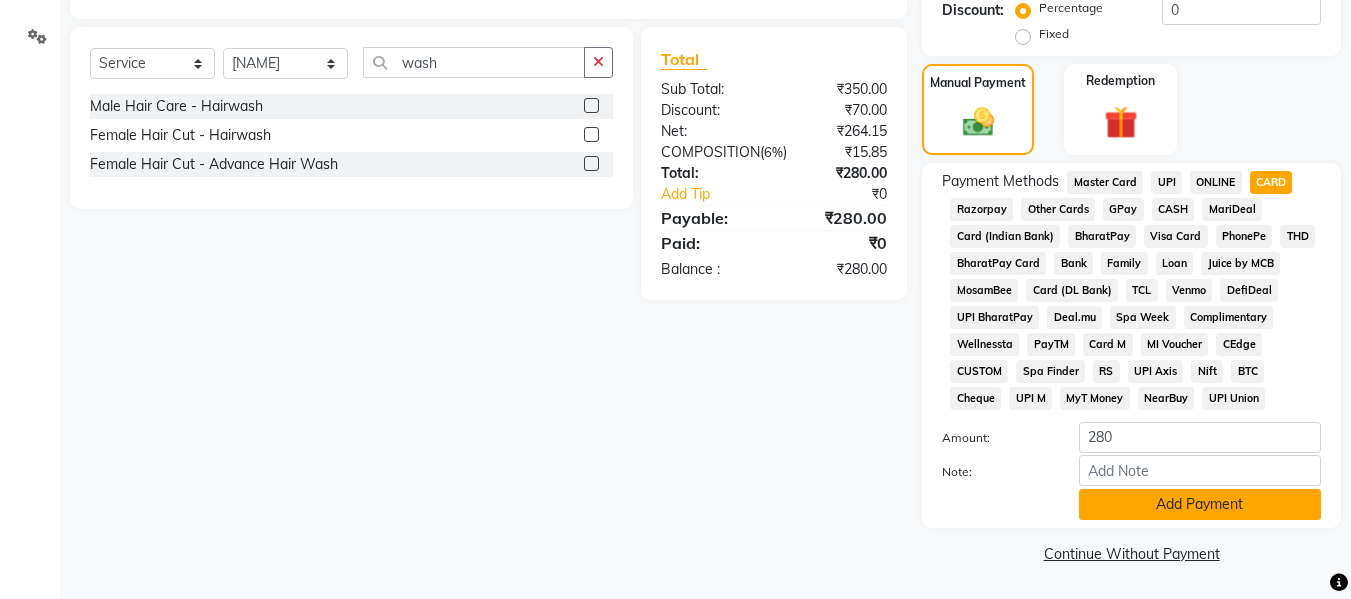 click on "Add Payment" 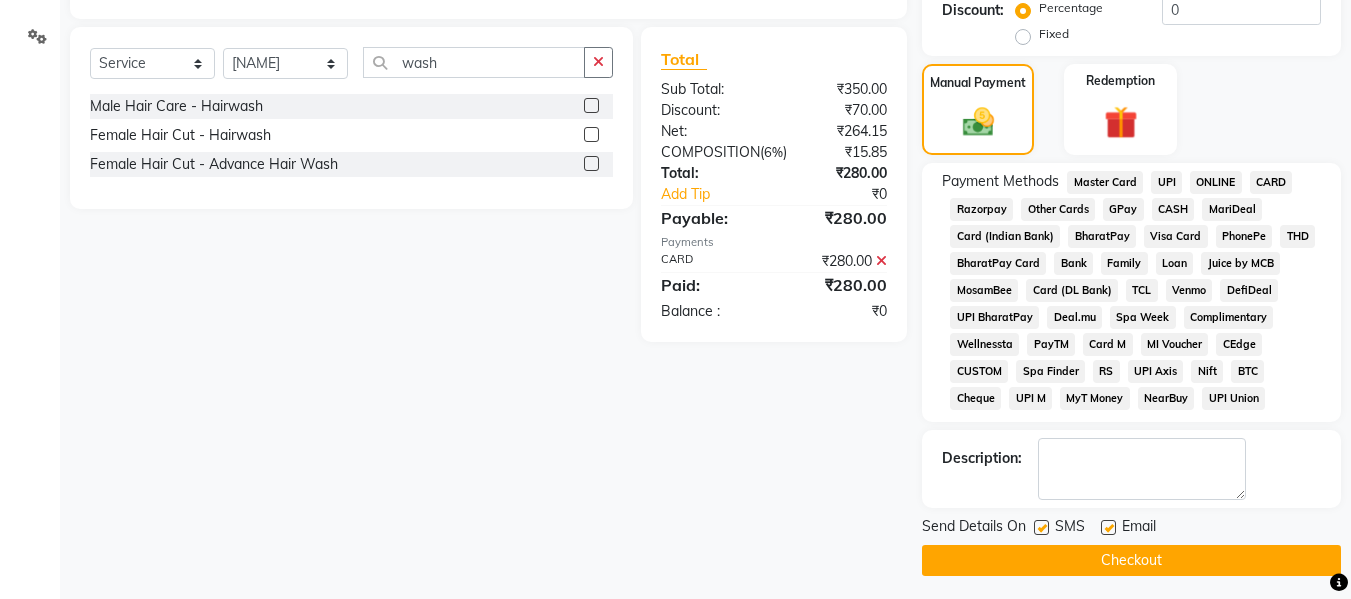 click on "Checkout" 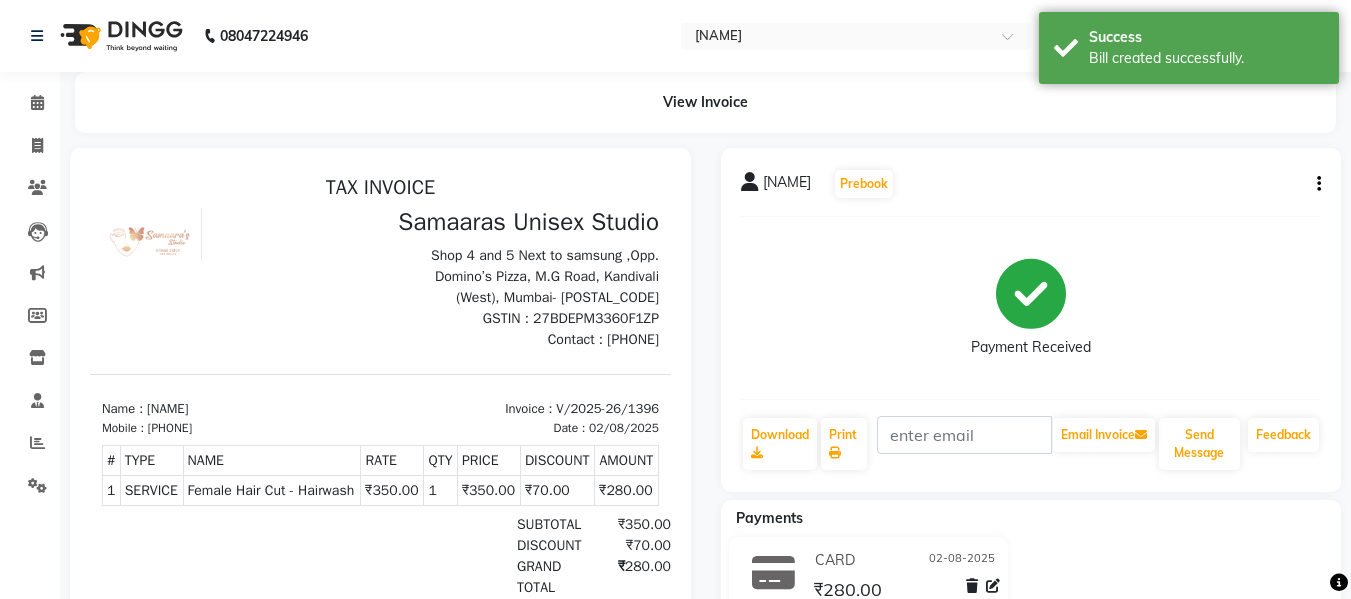 scroll, scrollTop: 0, scrollLeft: 0, axis: both 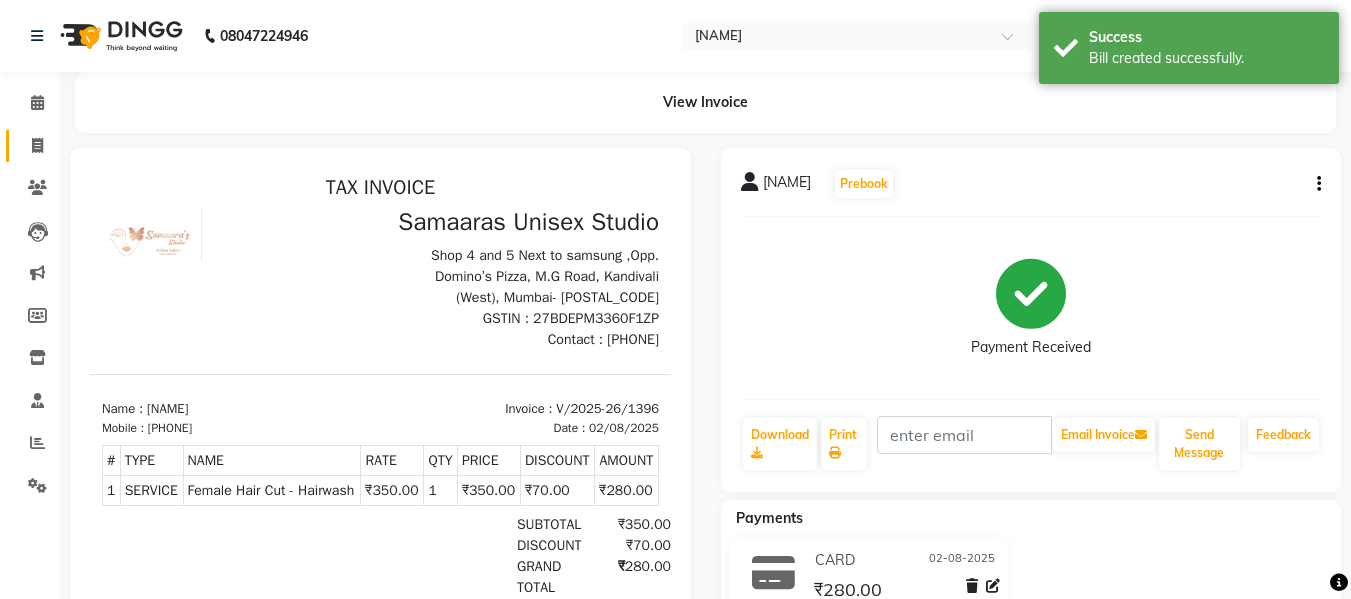 click on "Invoice" 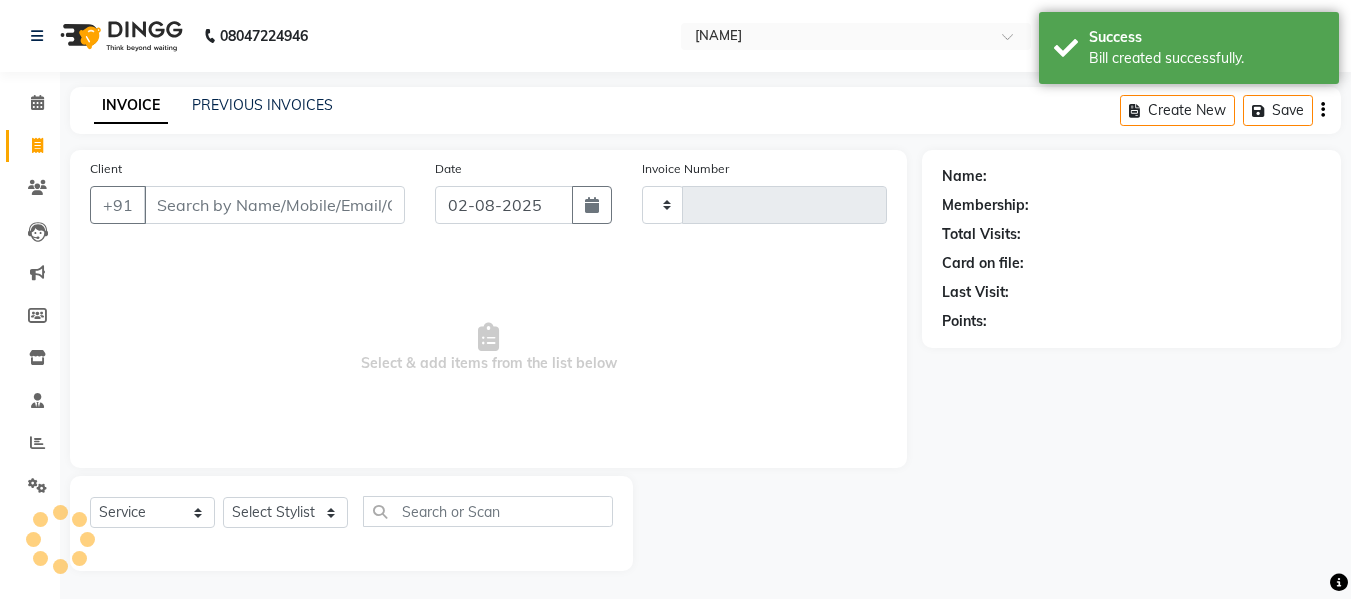 scroll, scrollTop: 2, scrollLeft: 0, axis: vertical 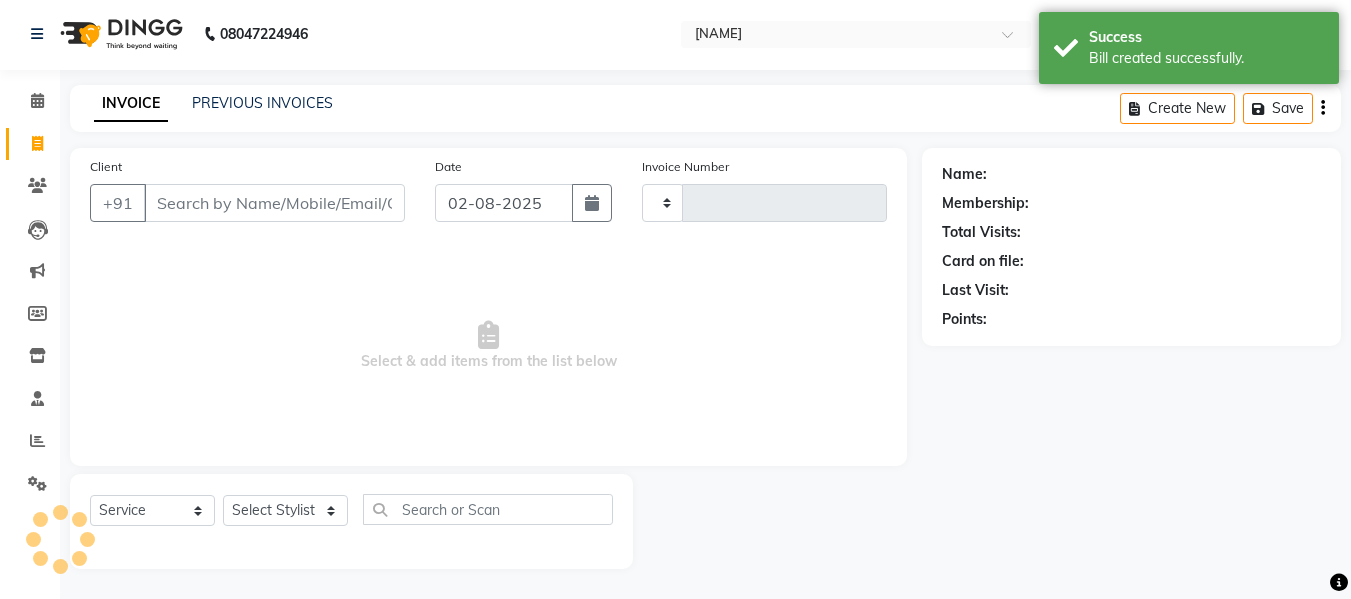 type on "1397" 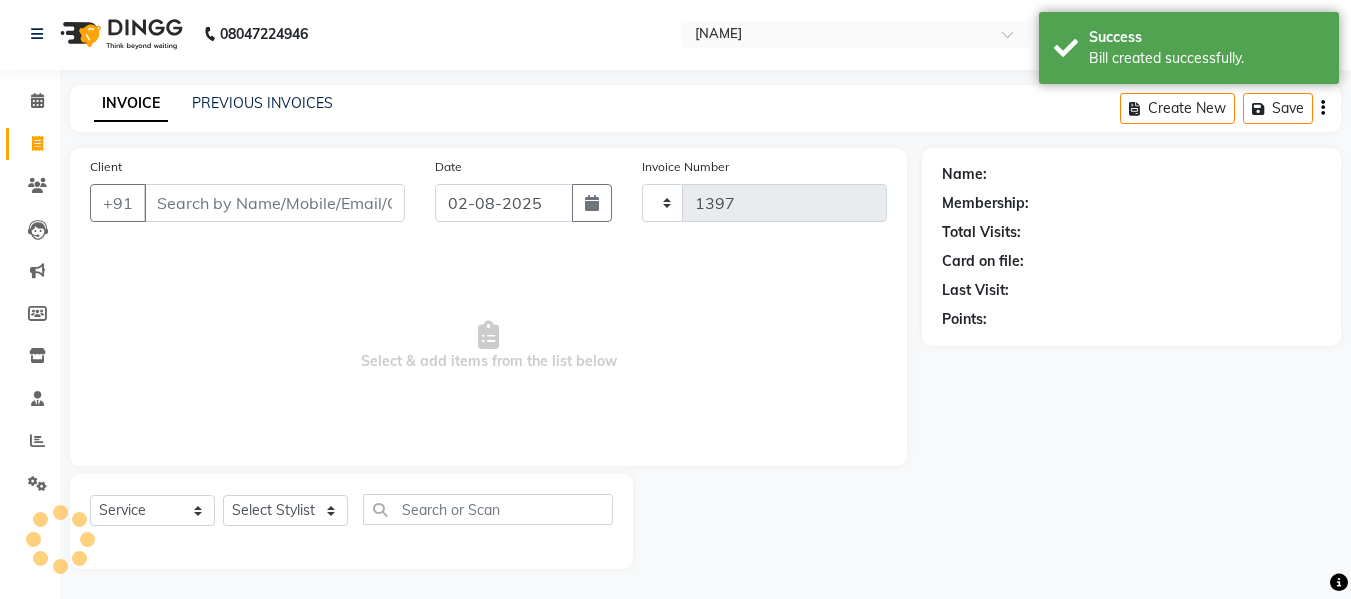 select on "4525" 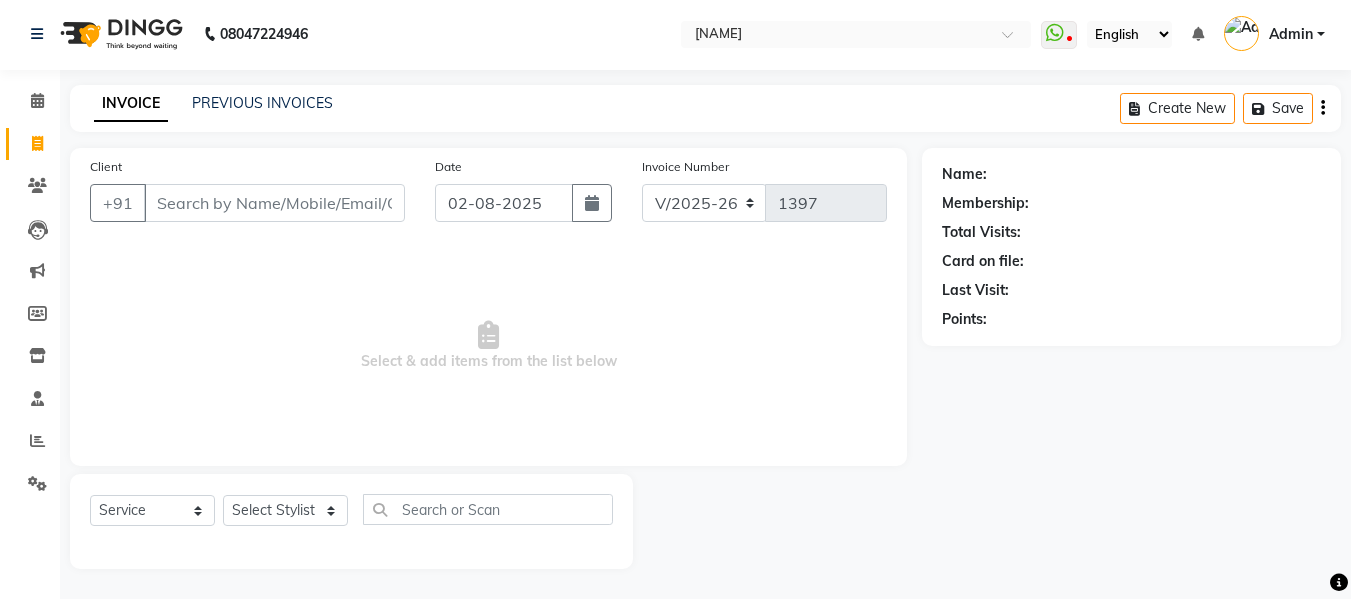 click on "Client" at bounding box center [274, 203] 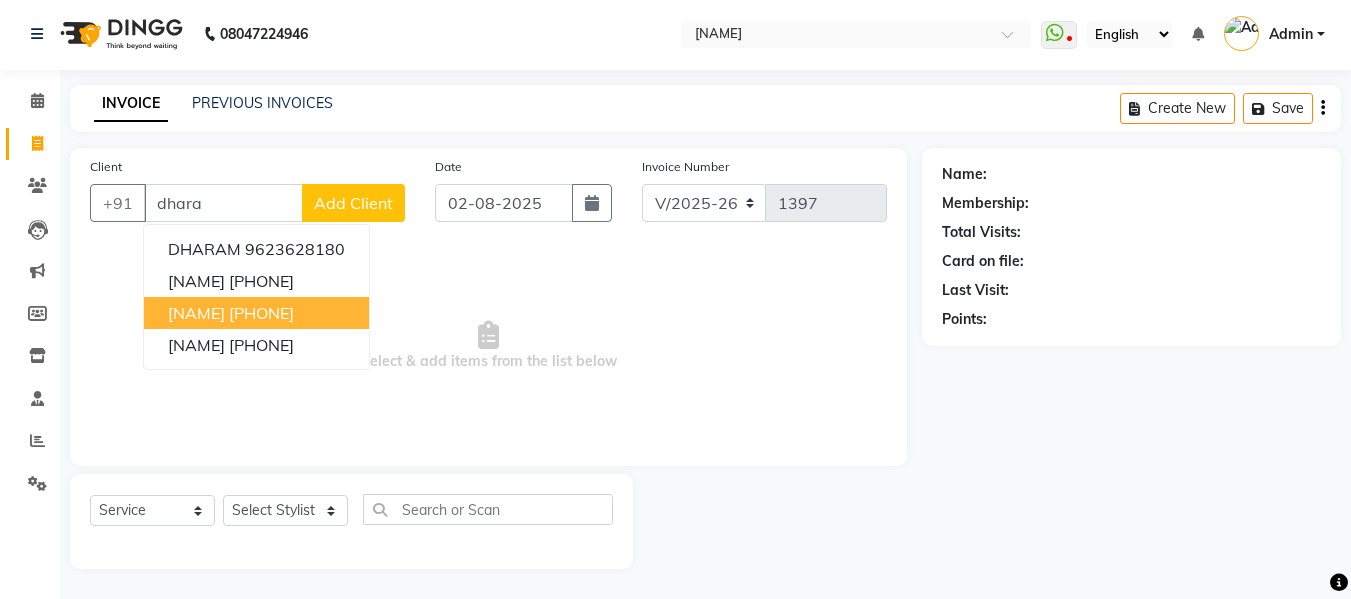 click on "[NAME]" at bounding box center [196, 313] 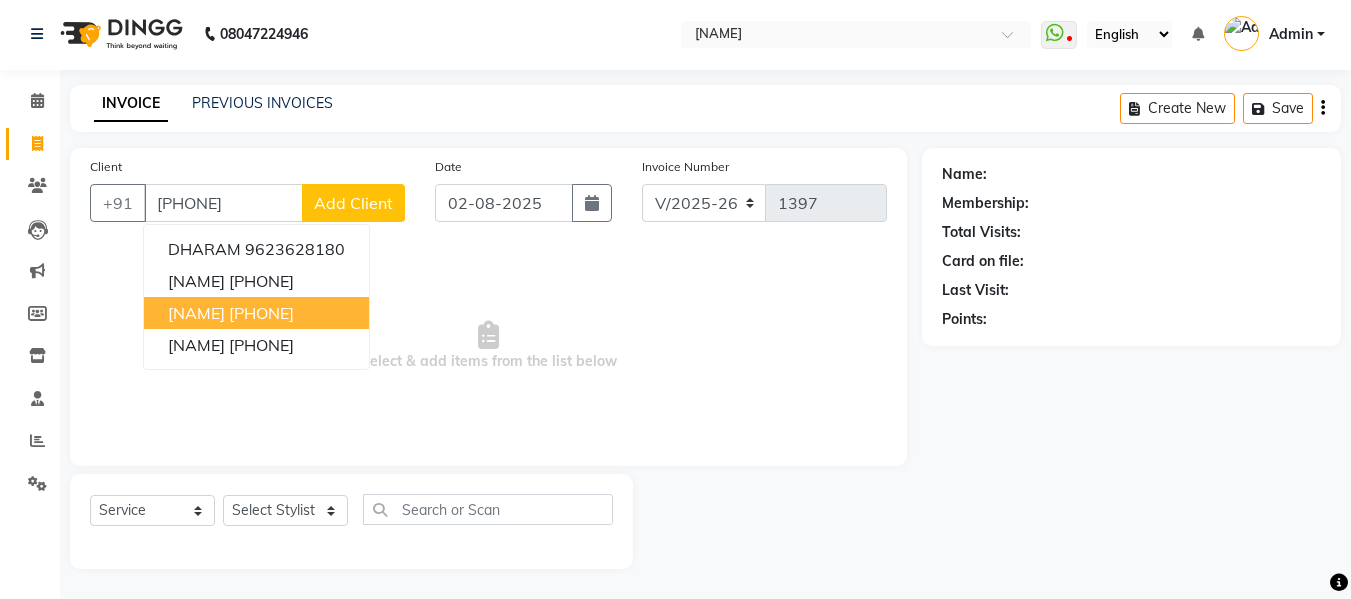 type on "[PHONE]" 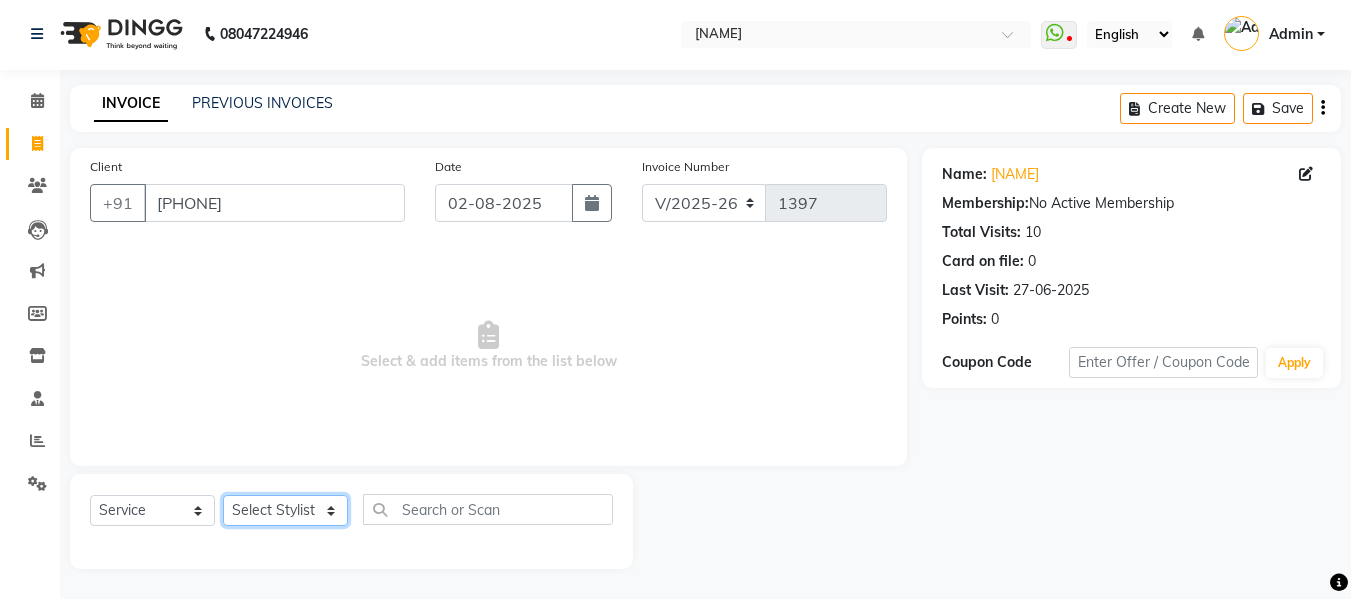 click on "Select Stylist [NAME] [NAME] Front Desk [NAME] [NAME] [NAME] [NAME]" 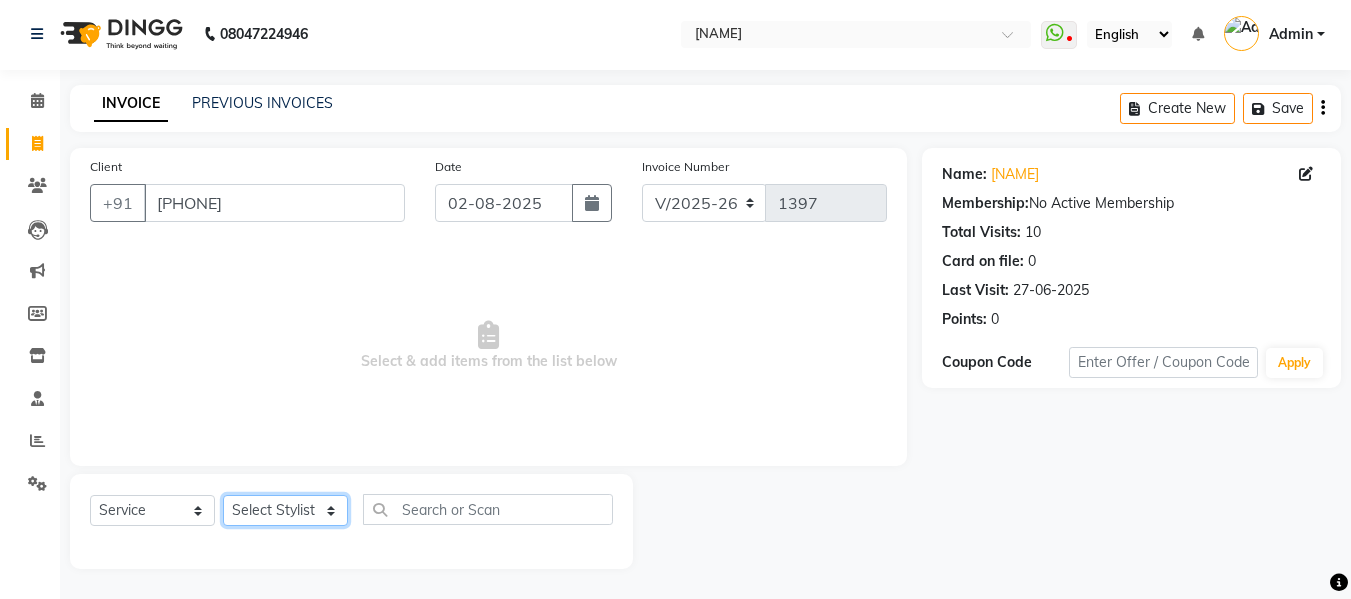 select on "30495" 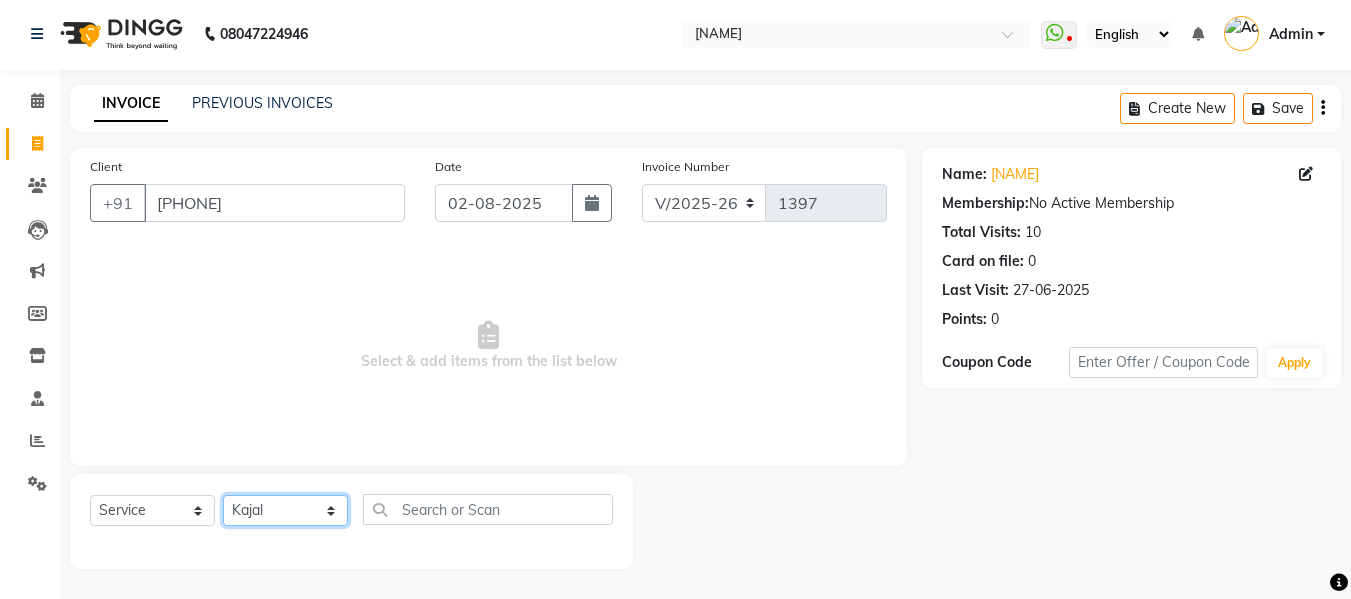 click on "Select Stylist [NAME] [NAME] Front Desk [NAME] [NAME] [NAME] [NAME]" 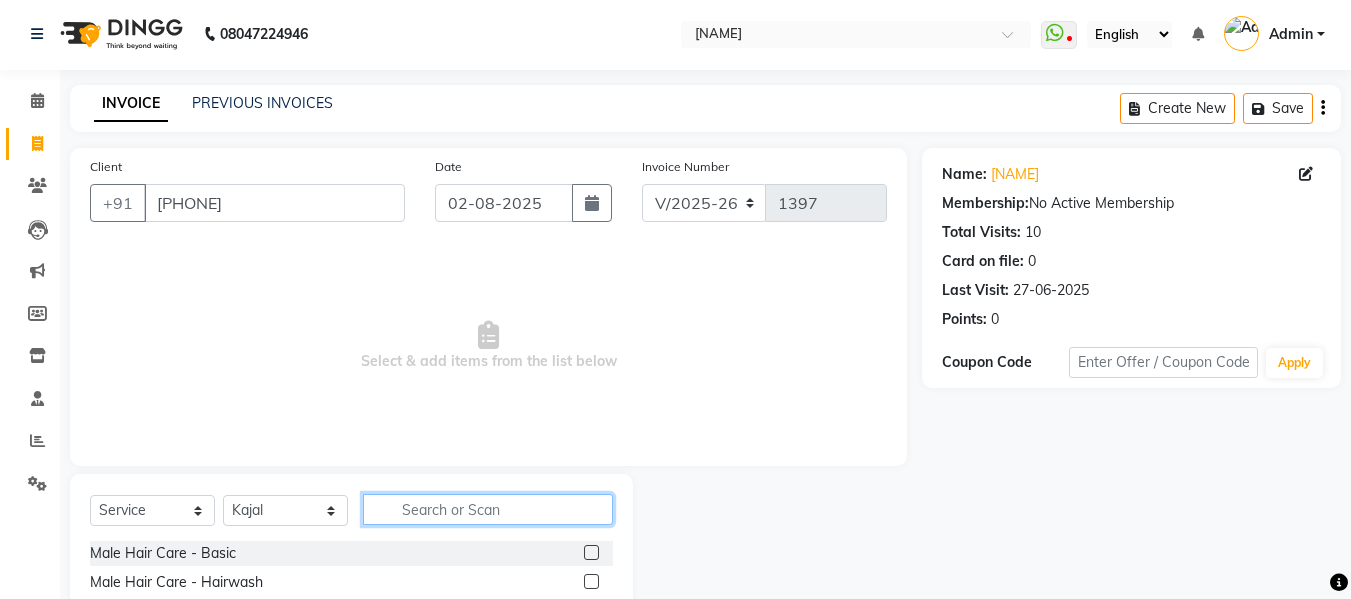 click 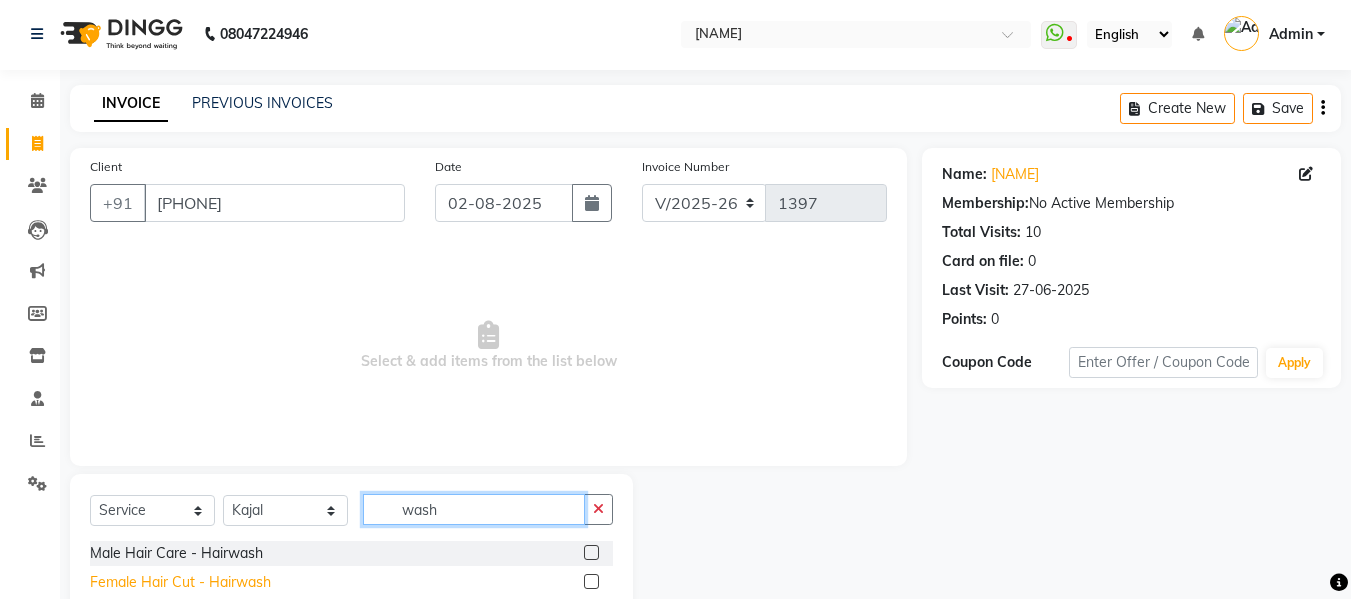 type on "wash" 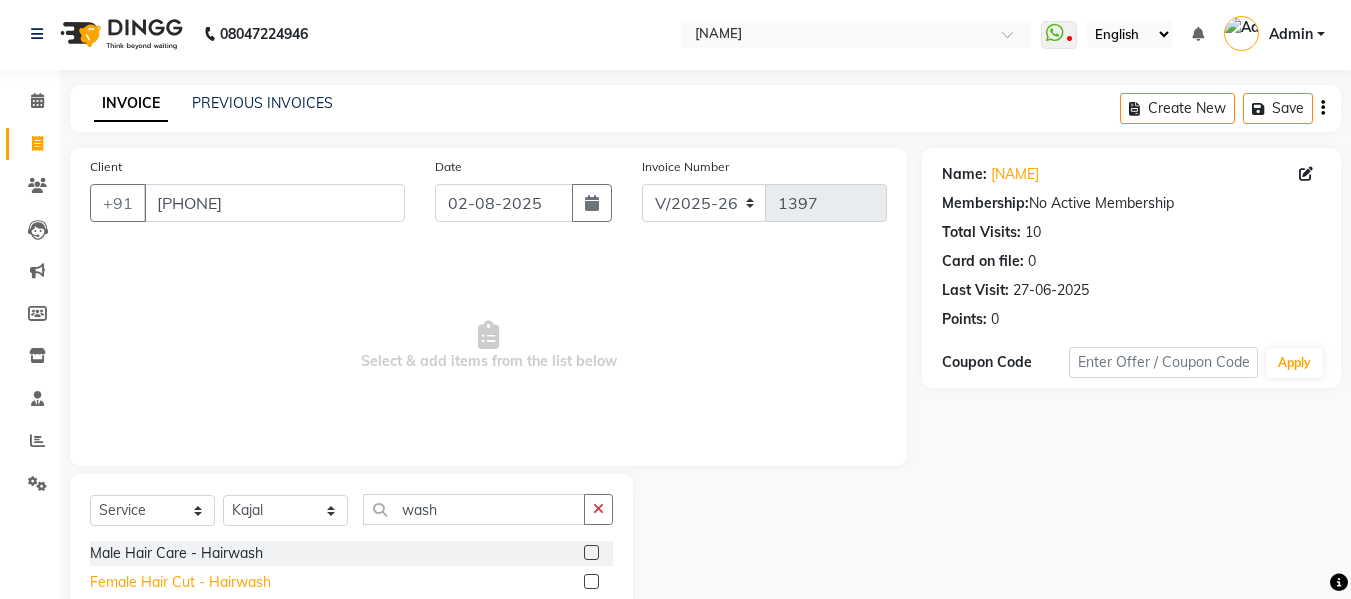 click on "Female Hair Cut  - Hairwash" 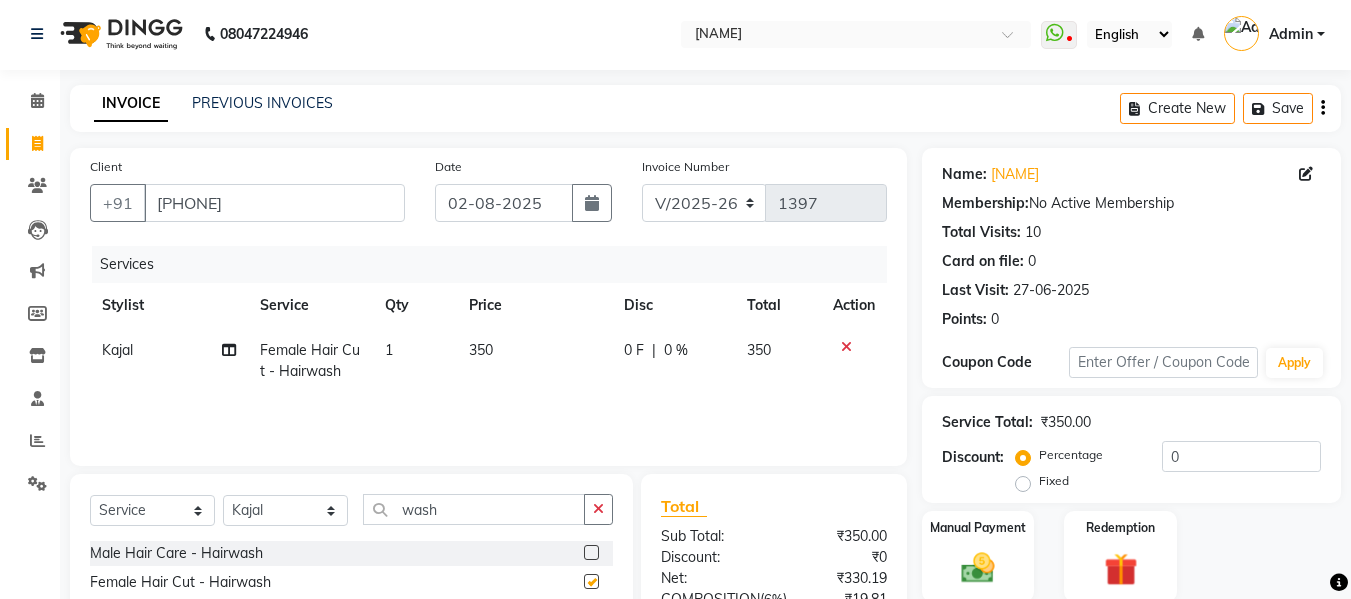 checkbox on "false" 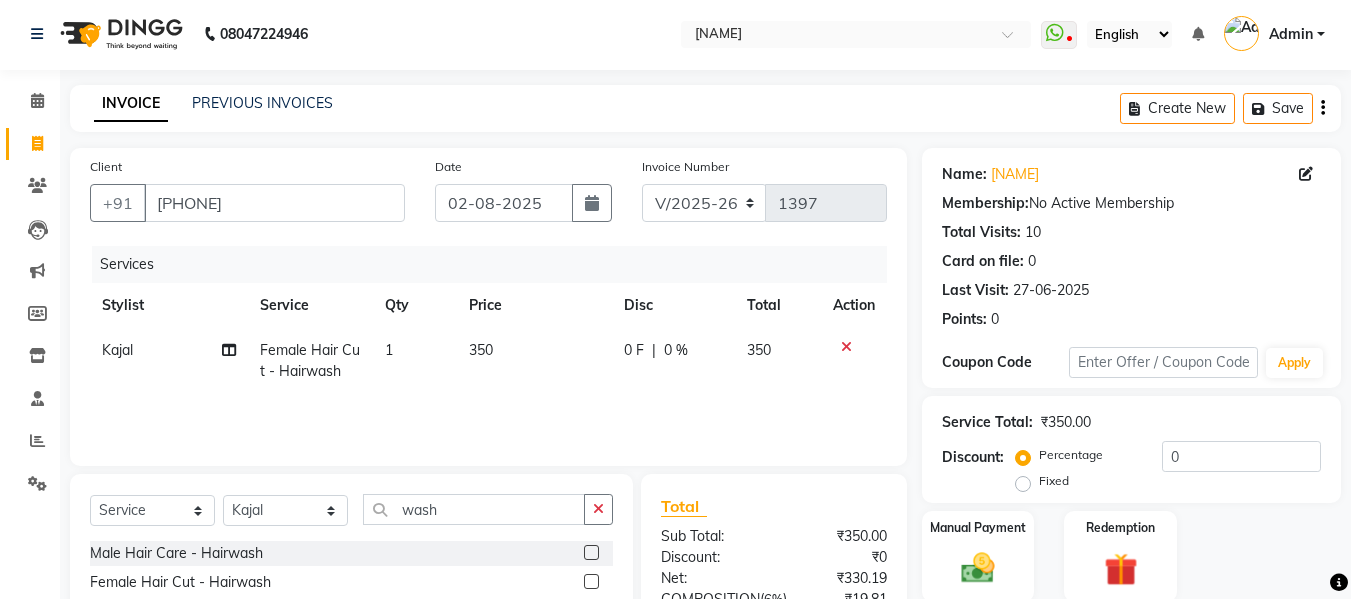click on "0 %" 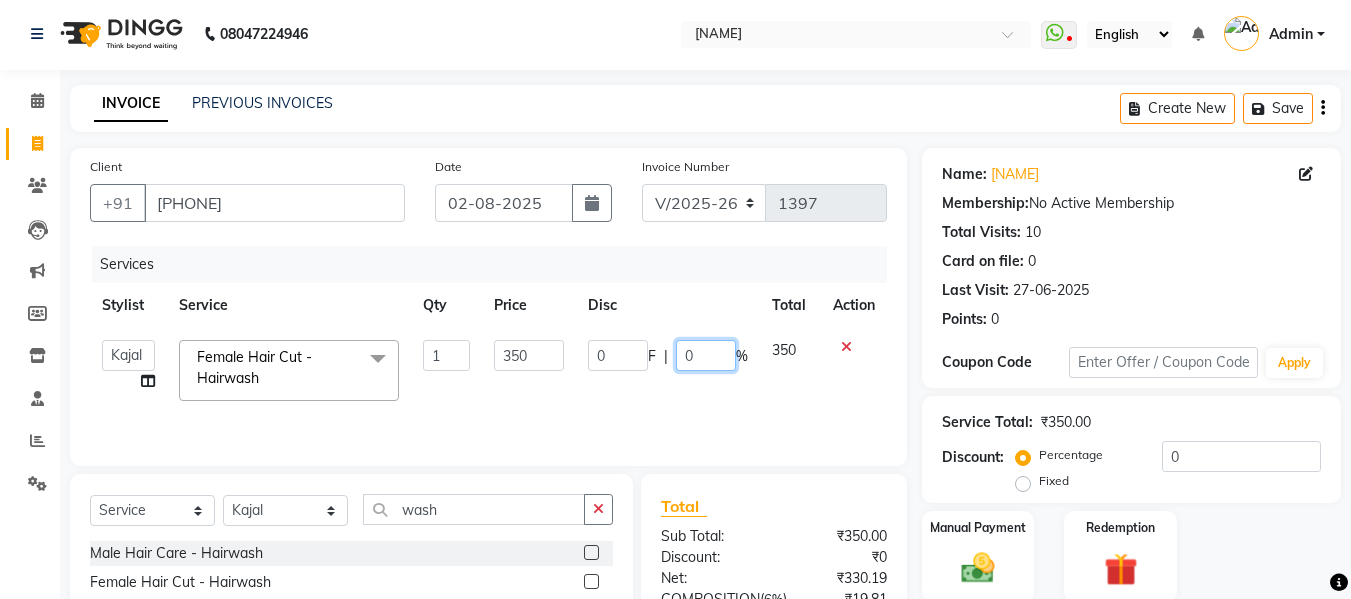 click on "0" 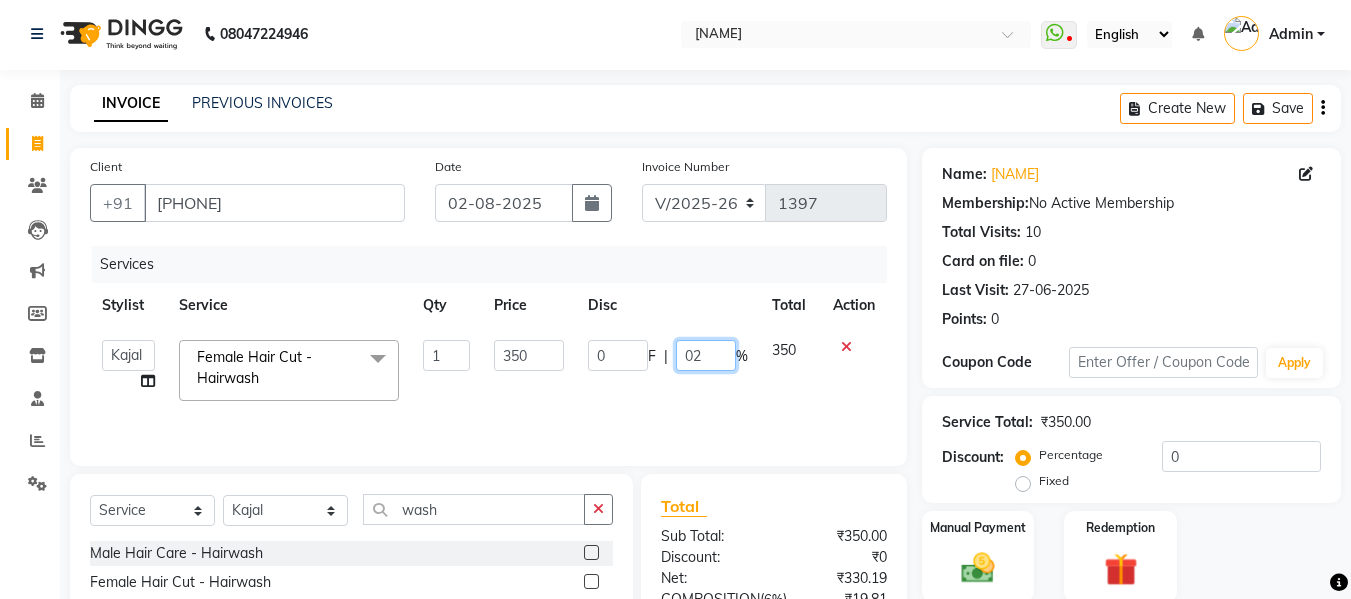 type on "020" 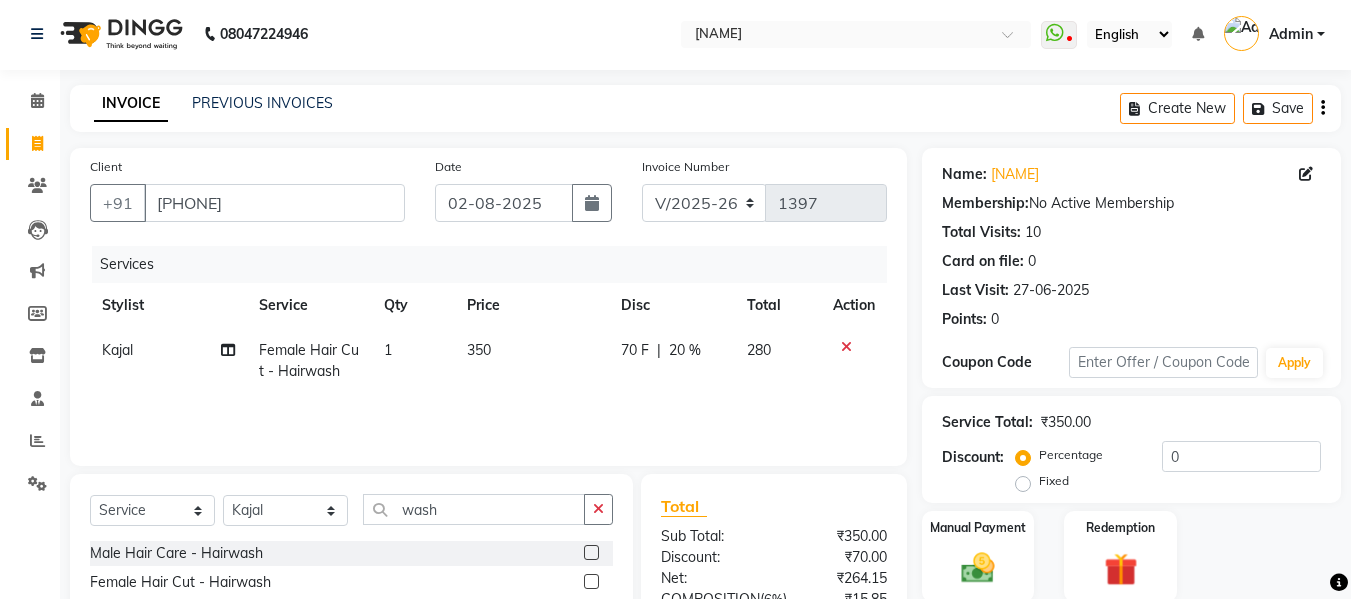 click on "70 F | 20 %" 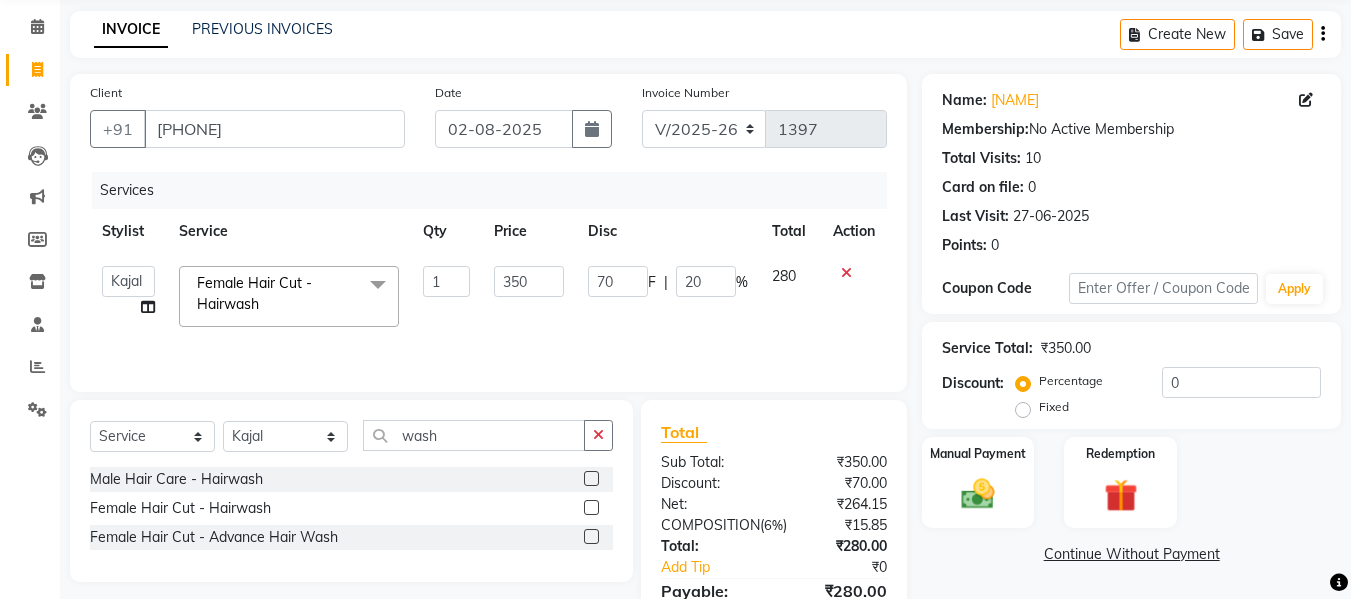 scroll, scrollTop: 201, scrollLeft: 0, axis: vertical 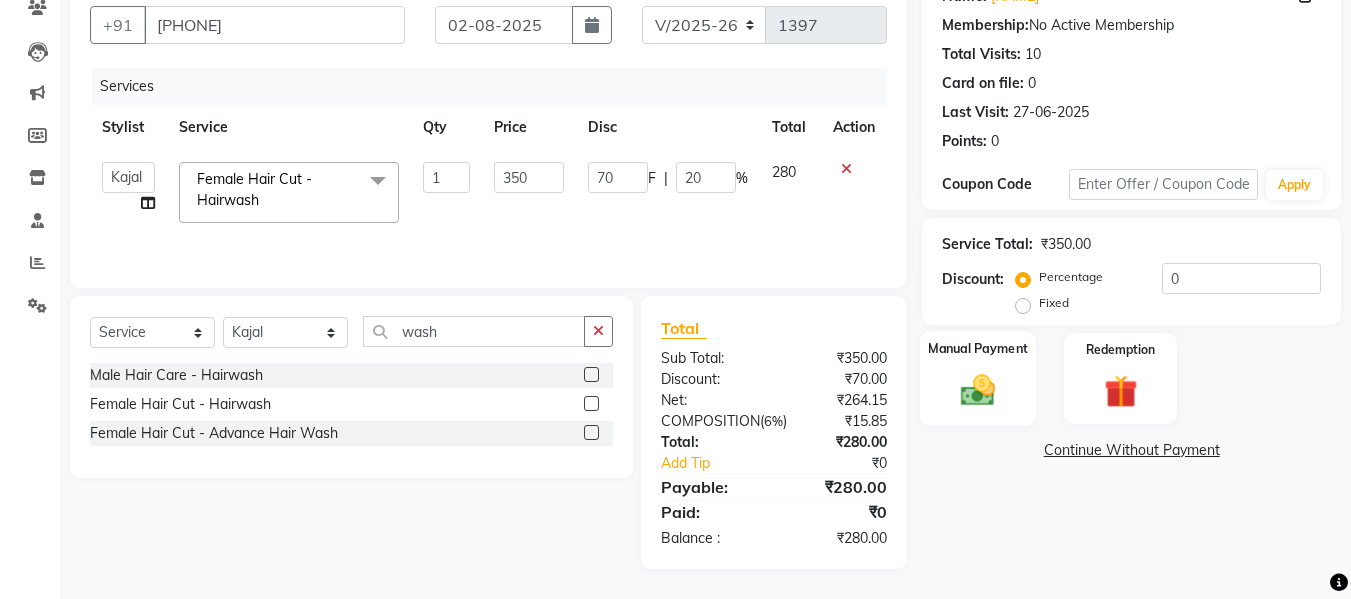 click on "Manual Payment" 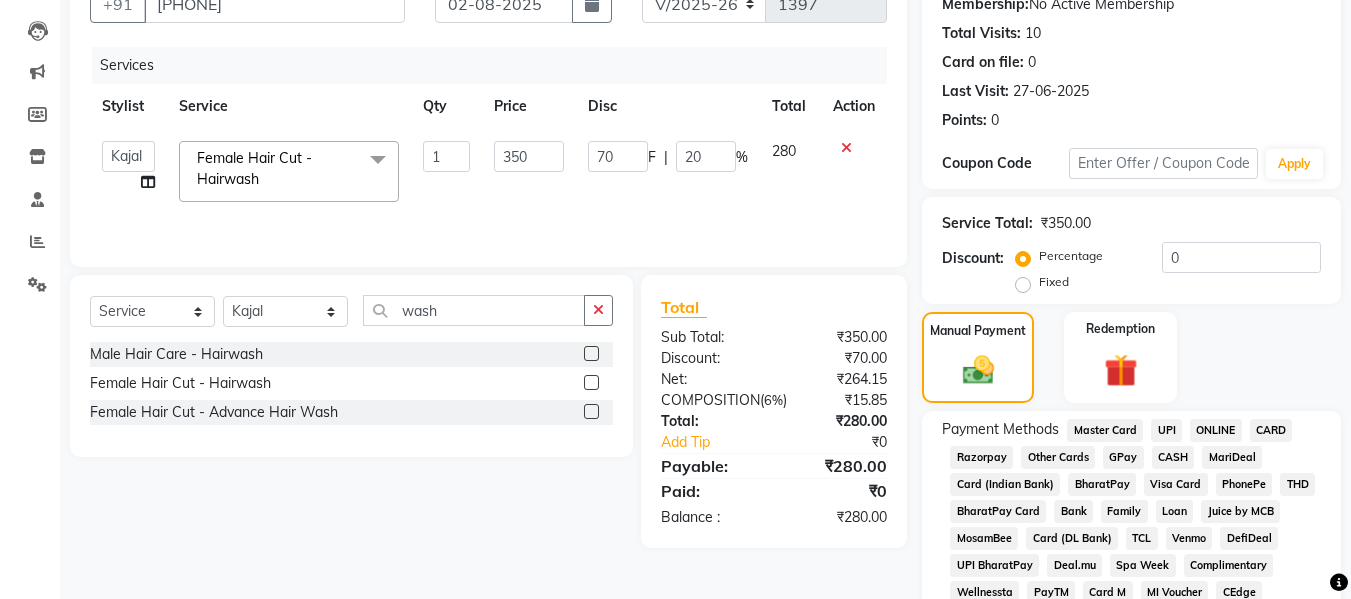 click on "GPay" 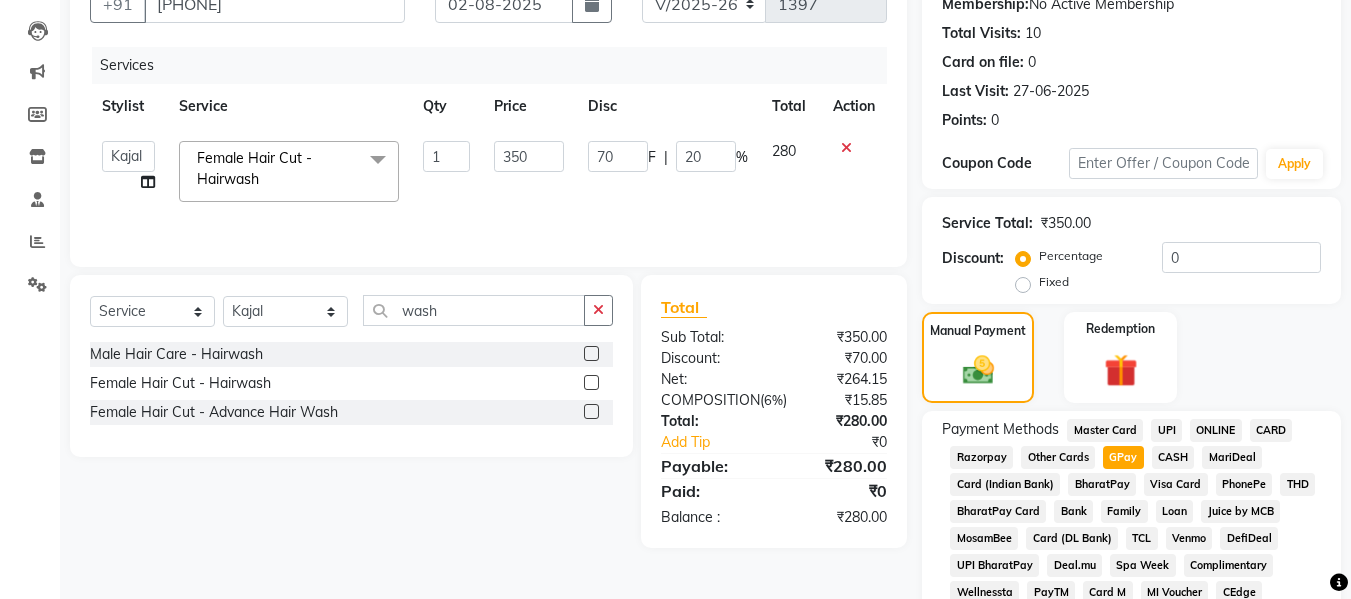 scroll, scrollTop: 449, scrollLeft: 0, axis: vertical 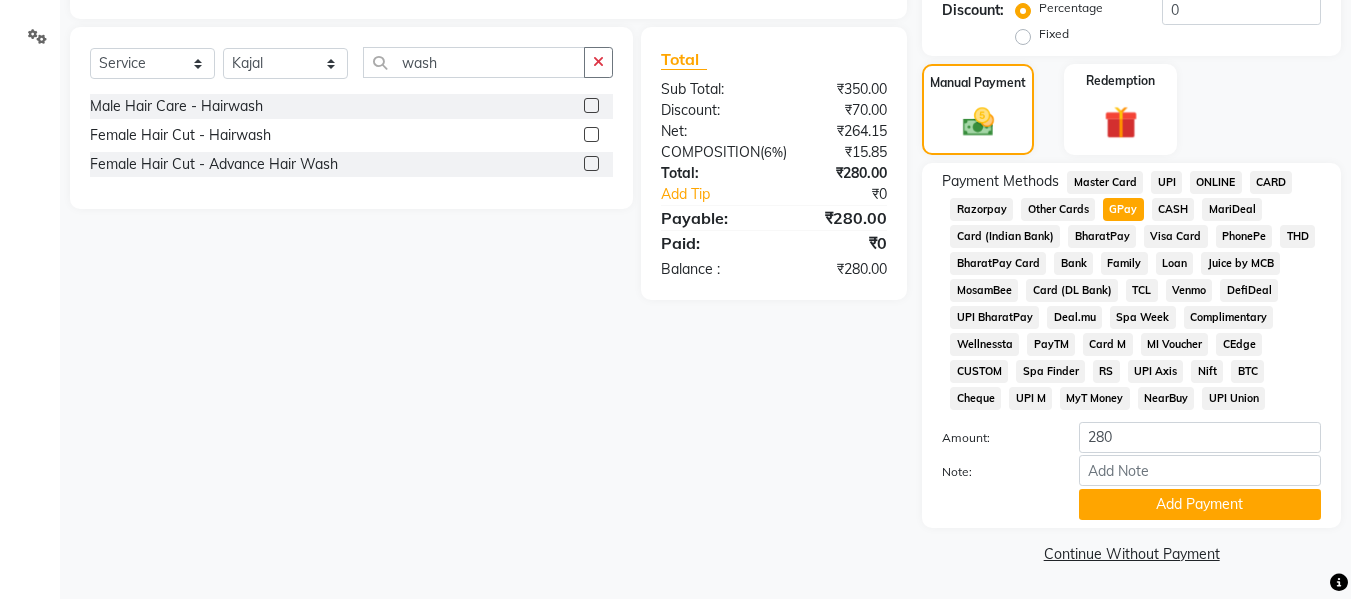 click on "Add Payment" 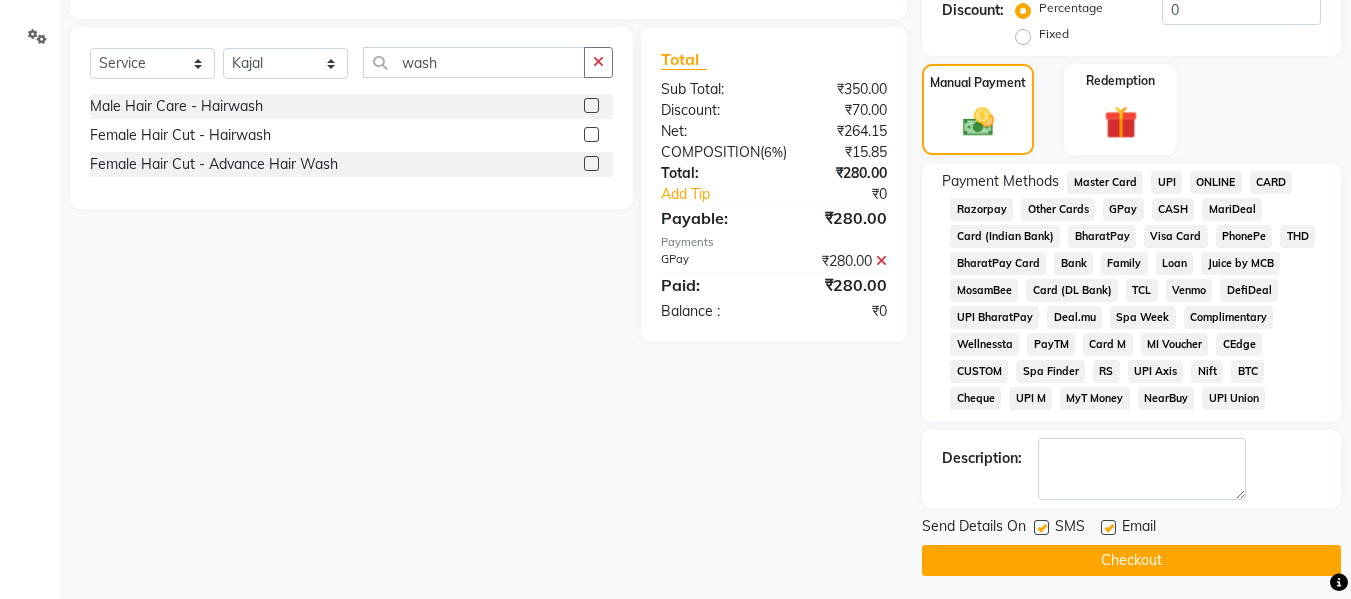 click on "Checkout" 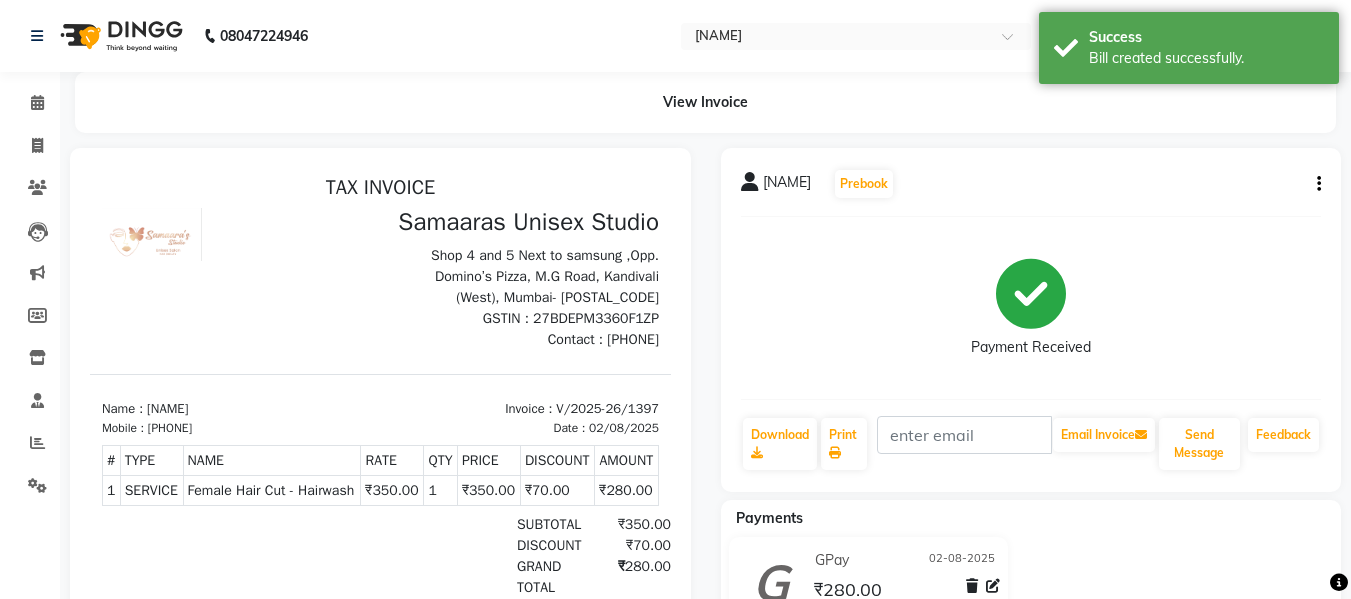 scroll, scrollTop: 0, scrollLeft: 0, axis: both 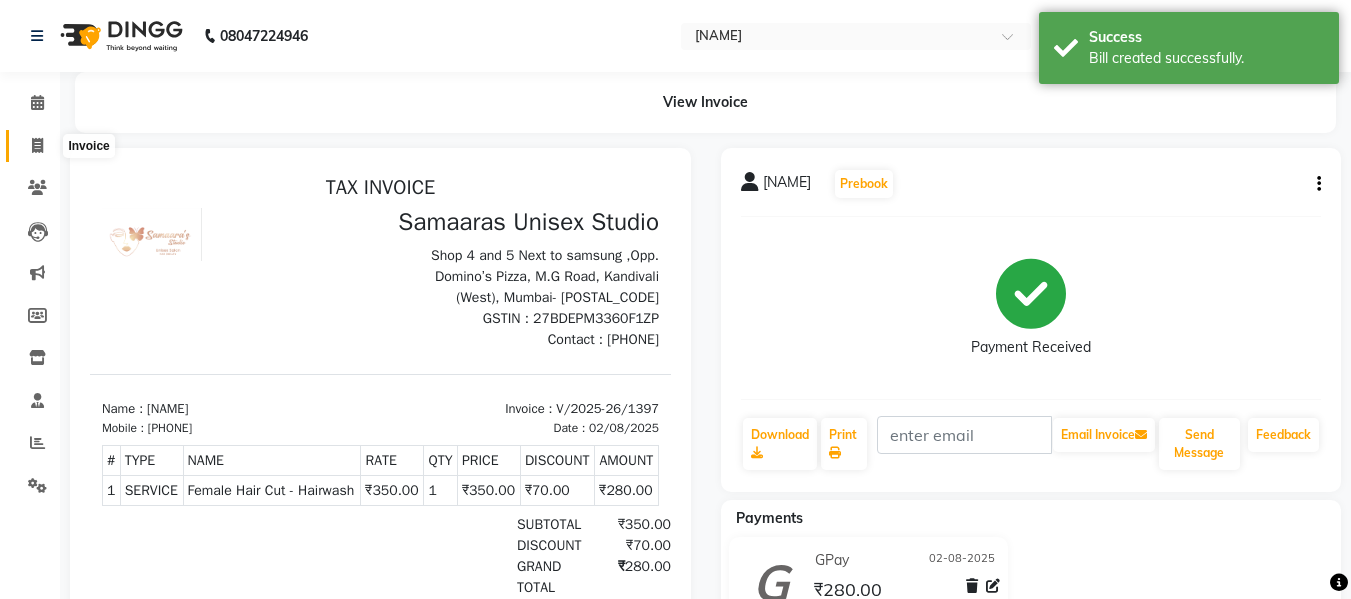 click 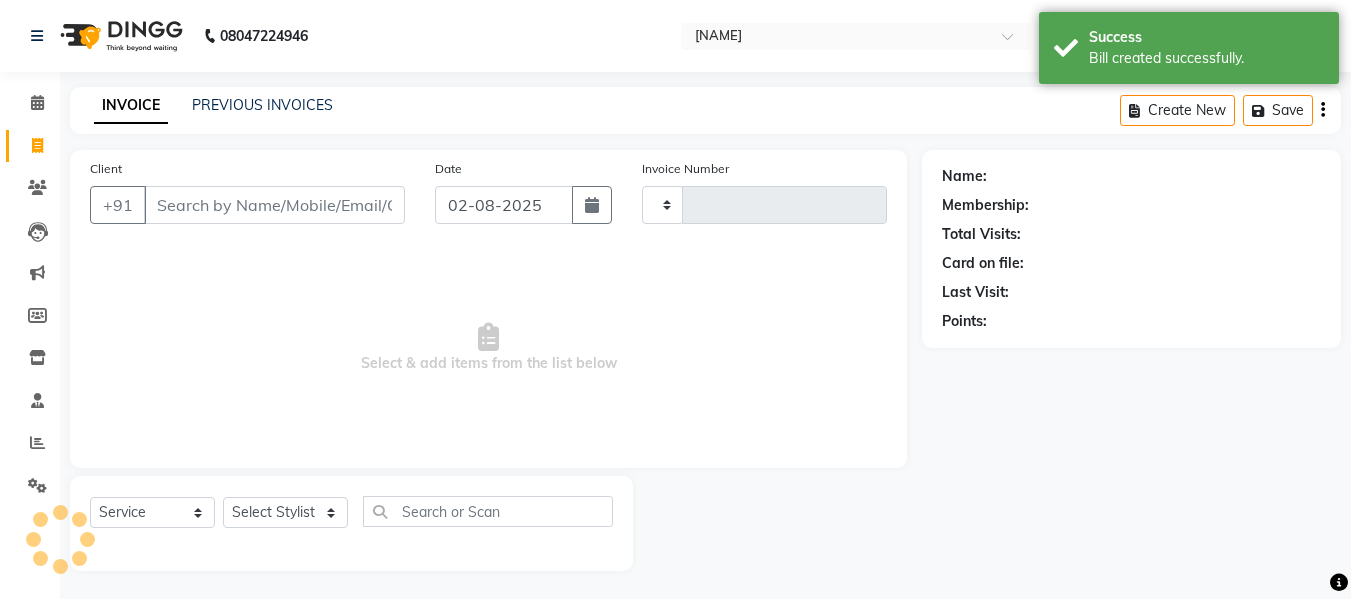 scroll, scrollTop: 2, scrollLeft: 0, axis: vertical 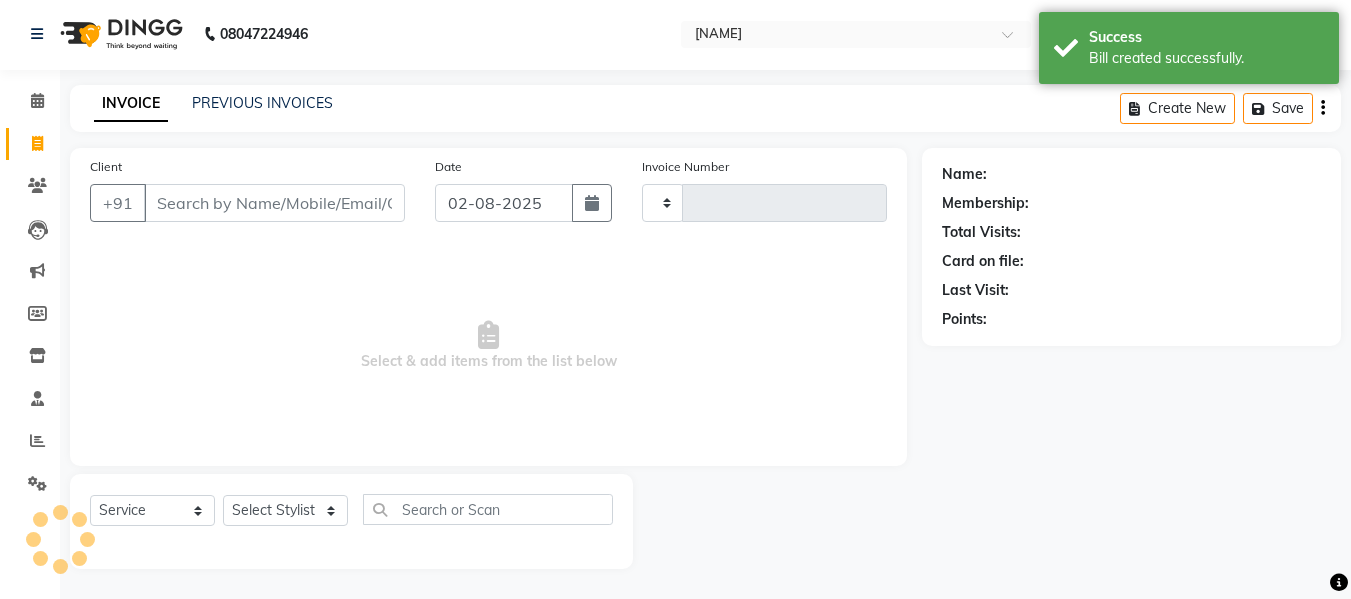 type on "1398" 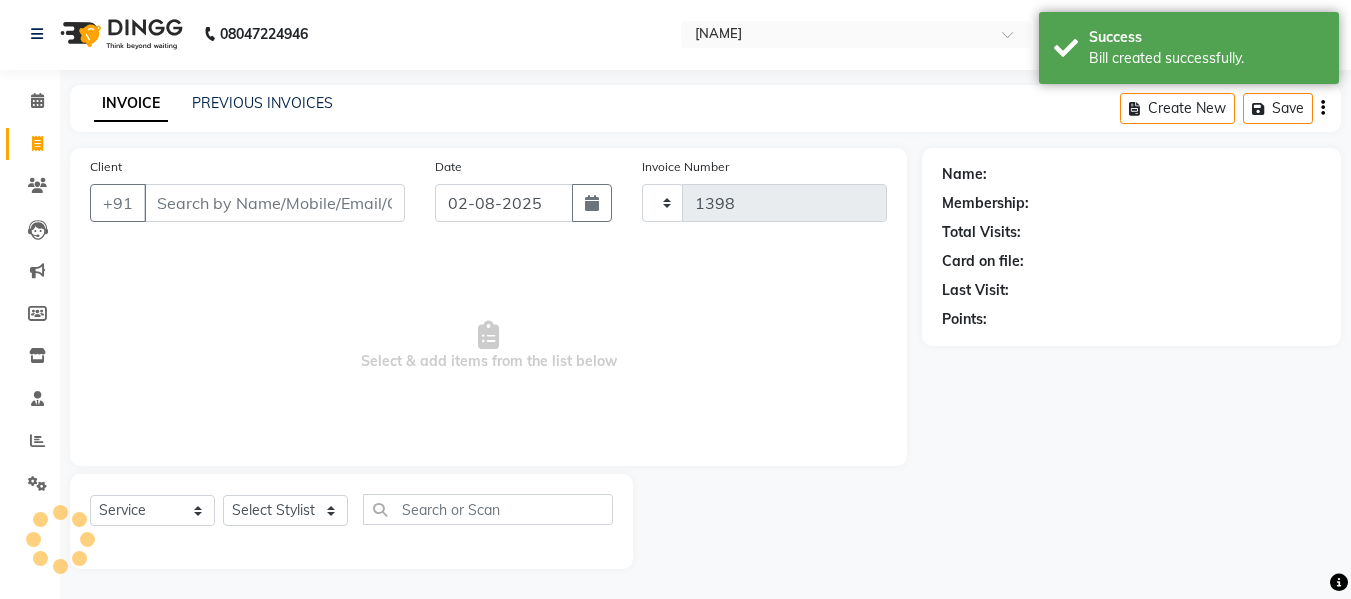 select on "4525" 